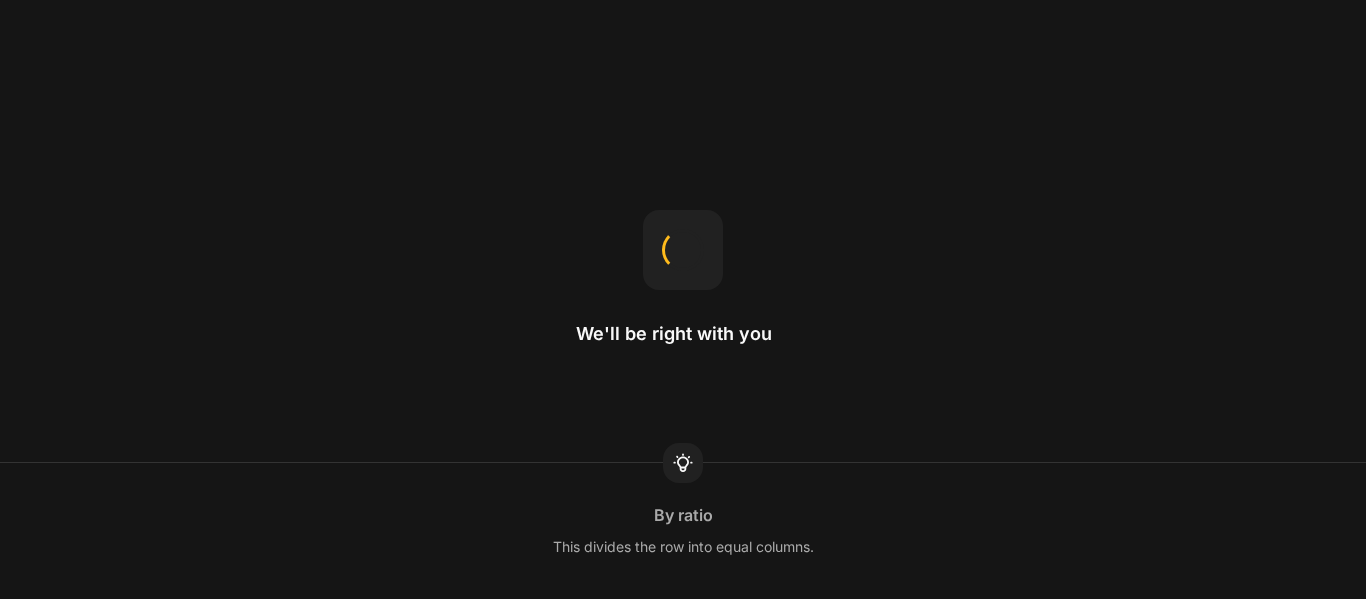 scroll, scrollTop: 0, scrollLeft: 0, axis: both 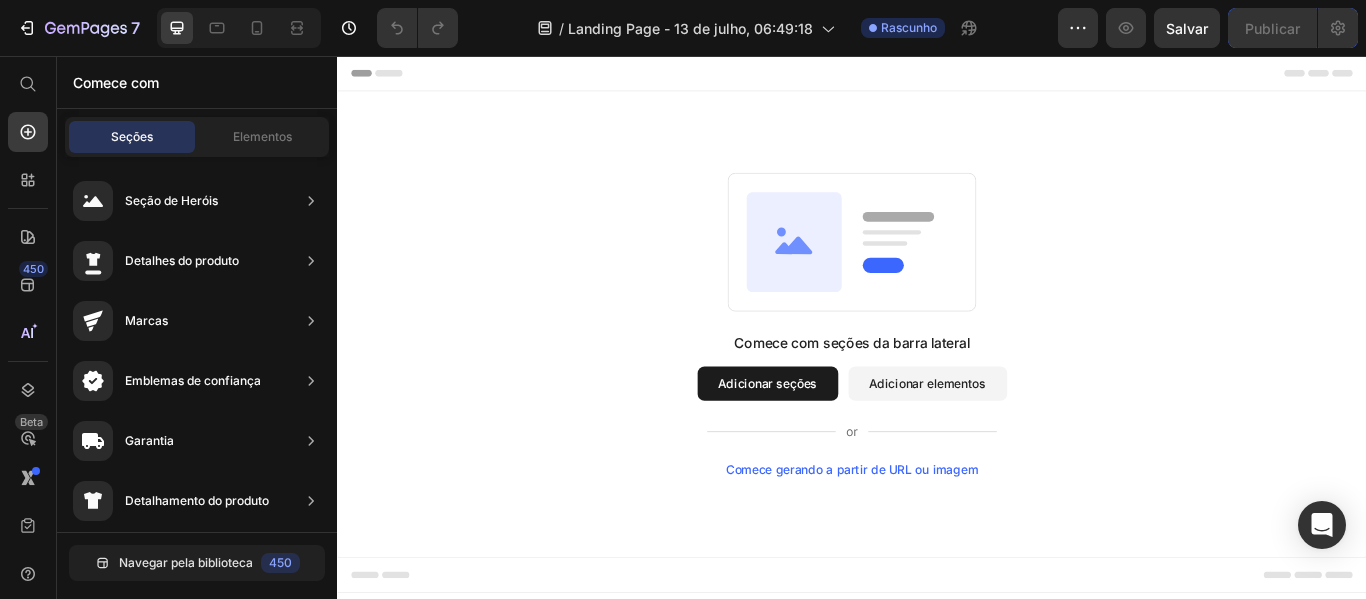 click on "Comece com seções da barra lateral Adicionar seções Adicionar elementos Comece gerando a partir de URL ou imagem" at bounding box center [937, 369] 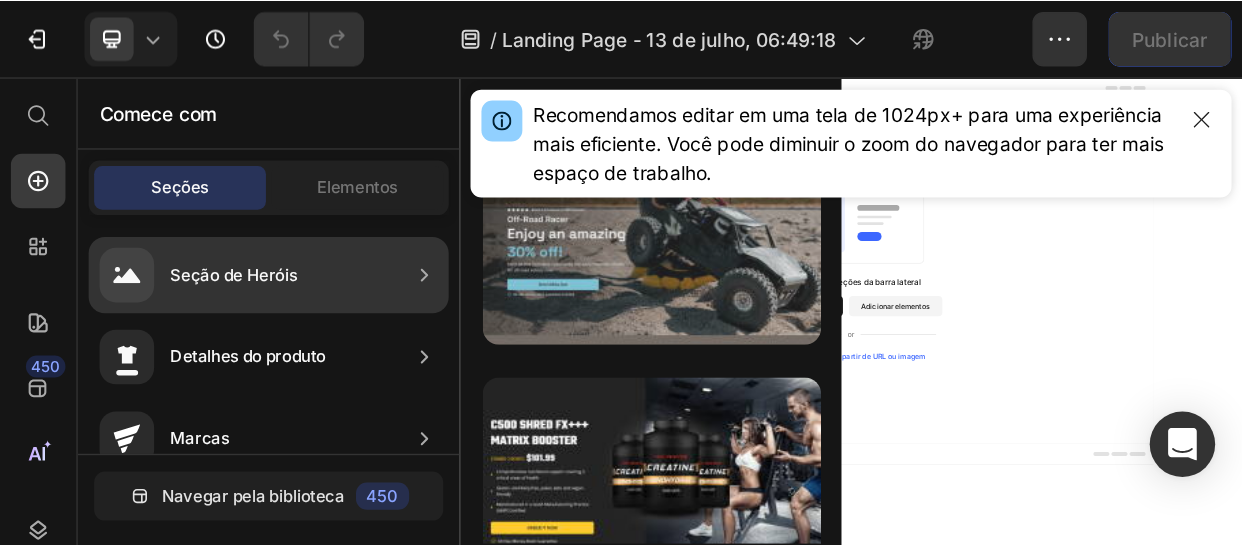 scroll, scrollTop: 0, scrollLeft: 0, axis: both 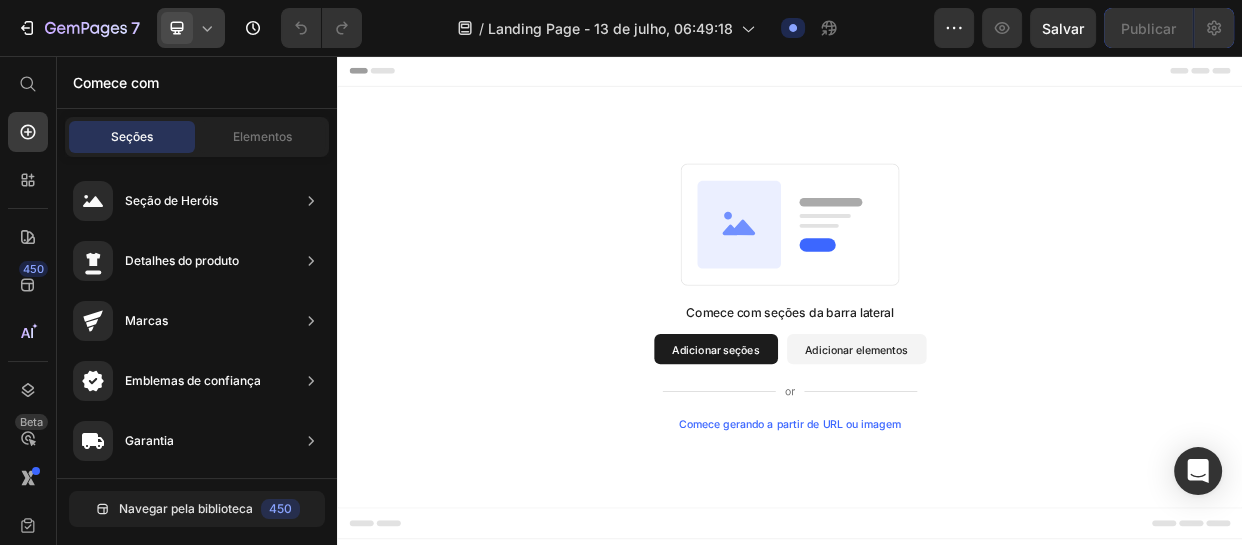 click 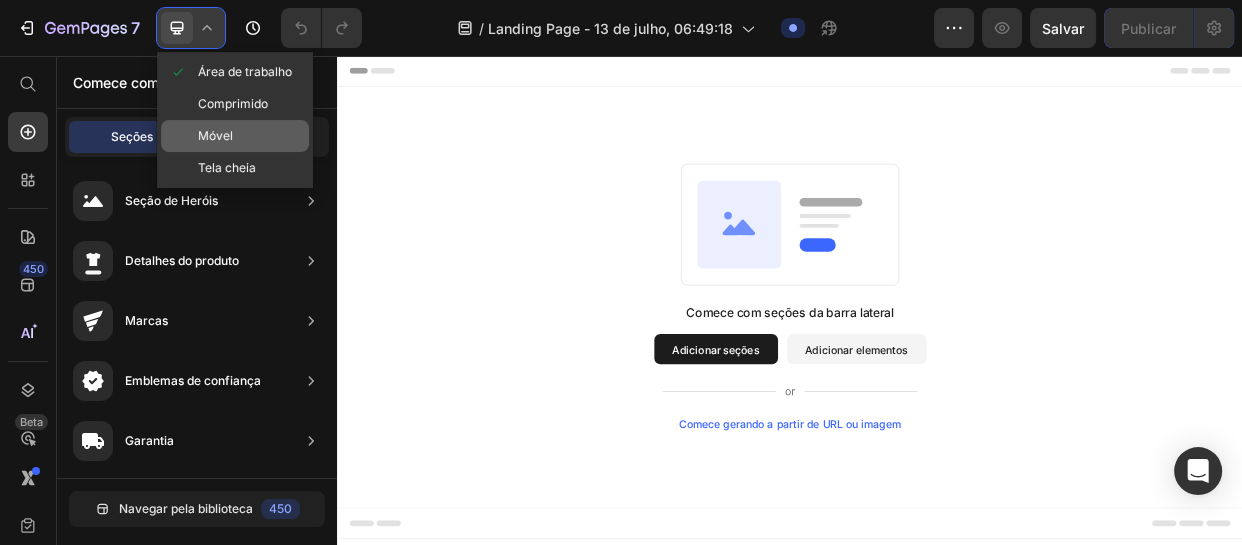 click on "Móvel" 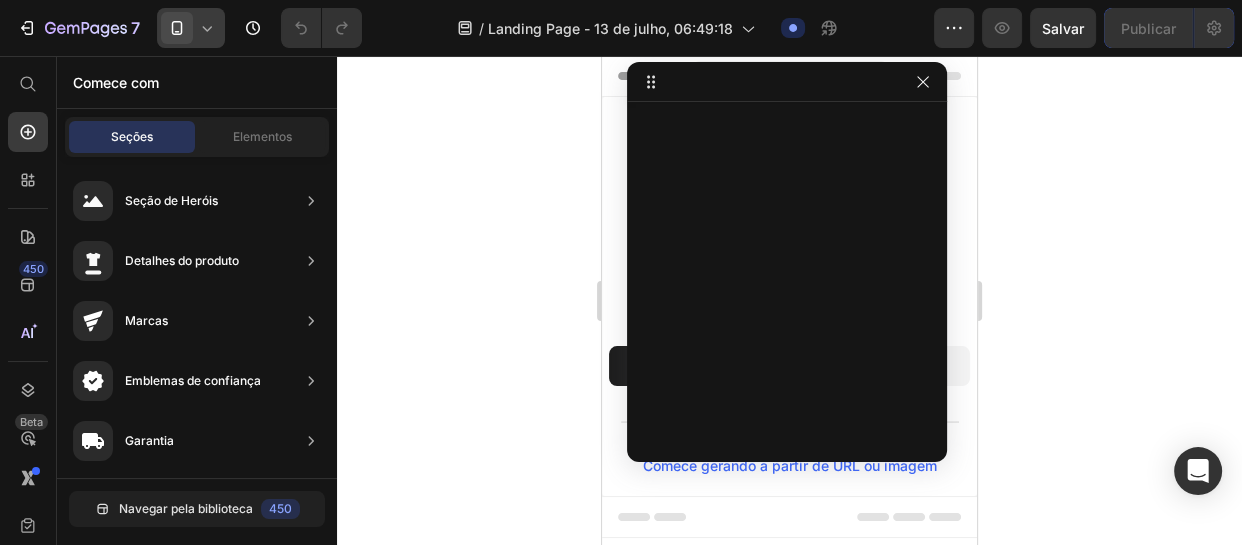 scroll, scrollTop: 0, scrollLeft: 0, axis: both 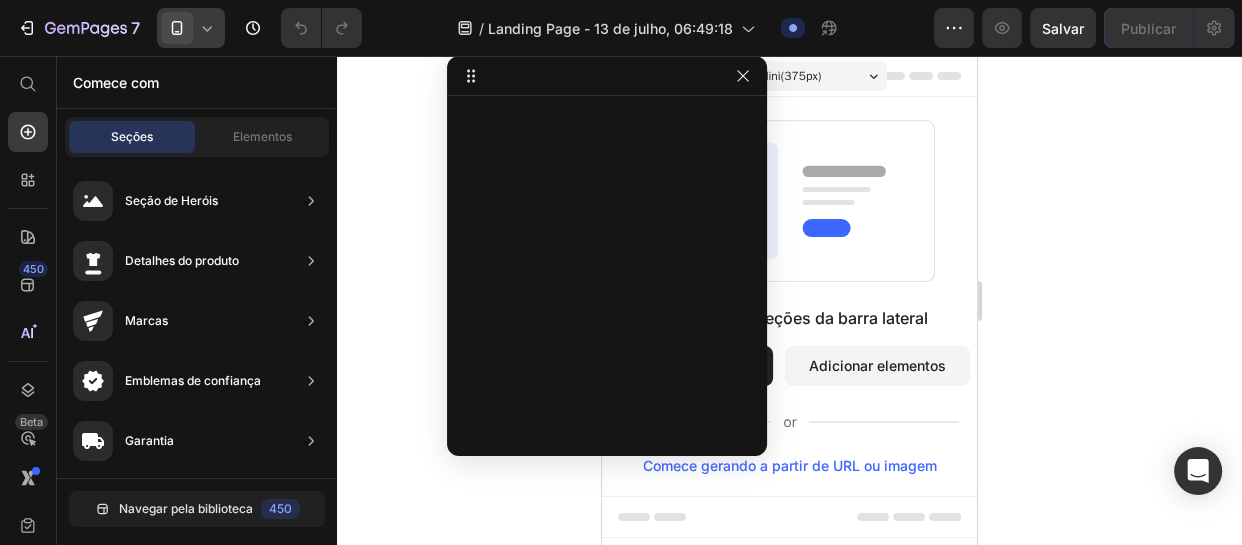 drag, startPoint x: 866, startPoint y: 85, endPoint x: 650, endPoint y: 76, distance: 216.18742 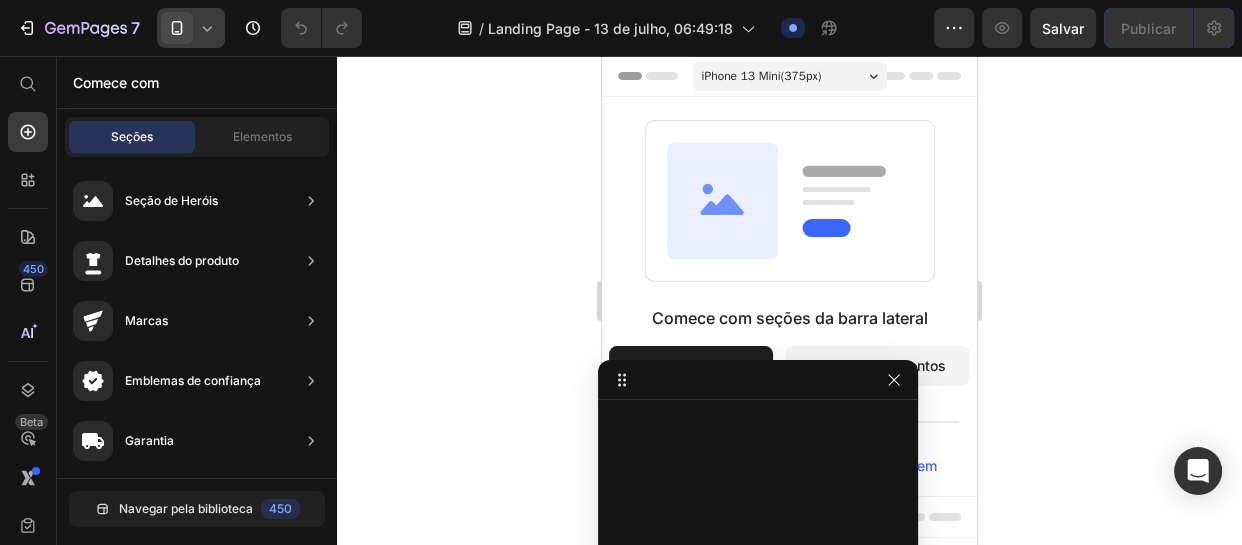 drag, startPoint x: 669, startPoint y: 77, endPoint x: 856, endPoint y: 363, distance: 341.70895 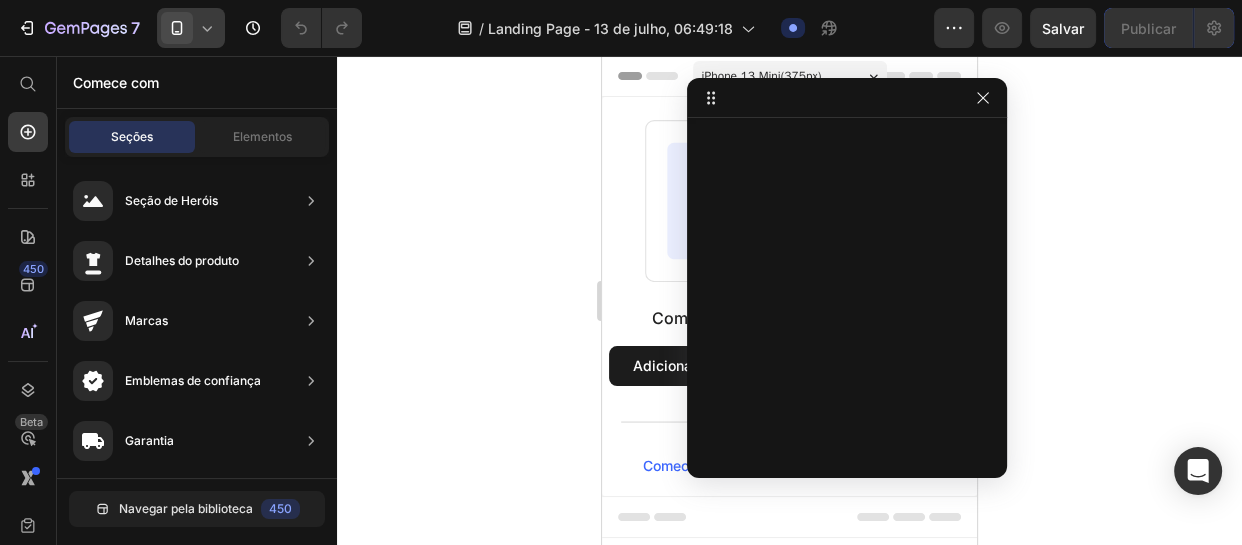 drag, startPoint x: 792, startPoint y: 390, endPoint x: 924, endPoint y: 79, distance: 337.85352 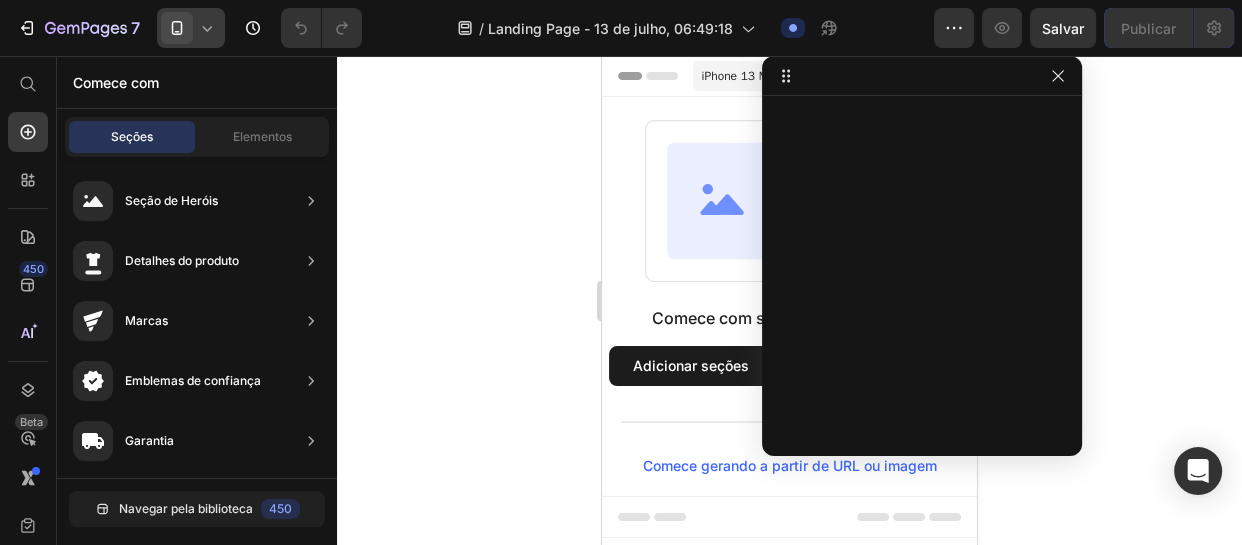 drag, startPoint x: 813, startPoint y: 103, endPoint x: 888, endPoint y: 69, distance: 82.346825 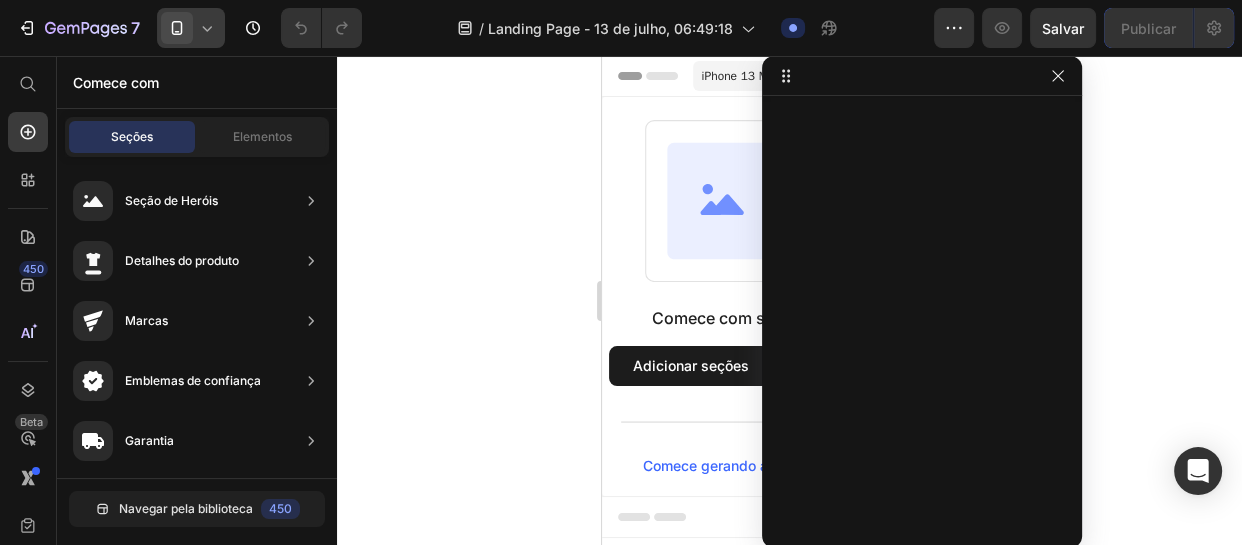 drag, startPoint x: 894, startPoint y: 61, endPoint x: 923, endPoint y: -31, distance: 96.462425 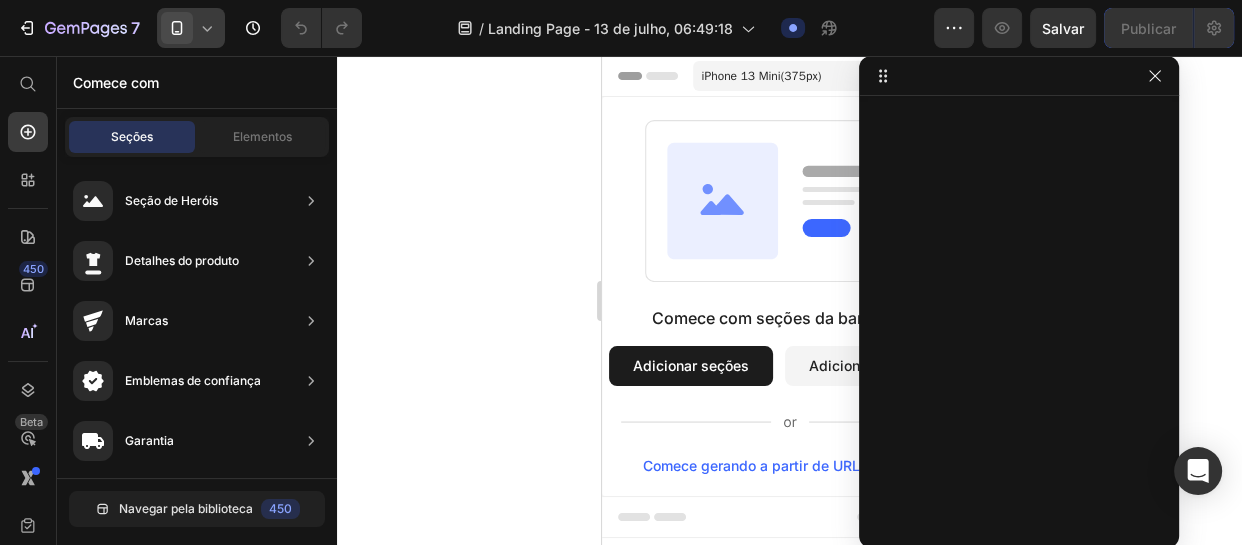 drag, startPoint x: 911, startPoint y: 82, endPoint x: 1035, endPoint y: 23, distance: 137.32079 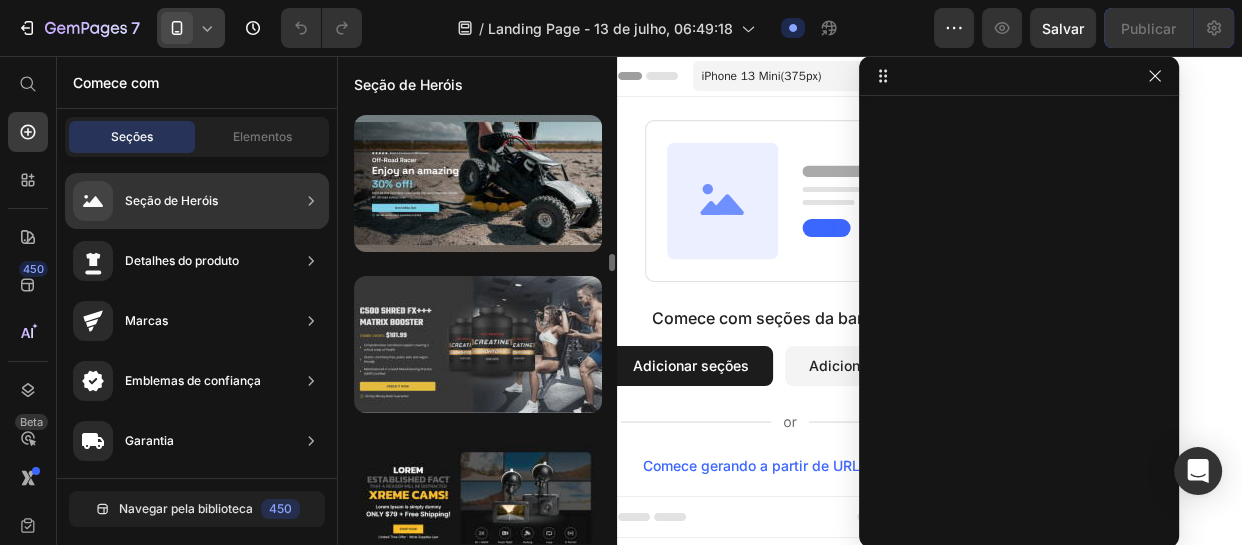 click at bounding box center (478, 344) 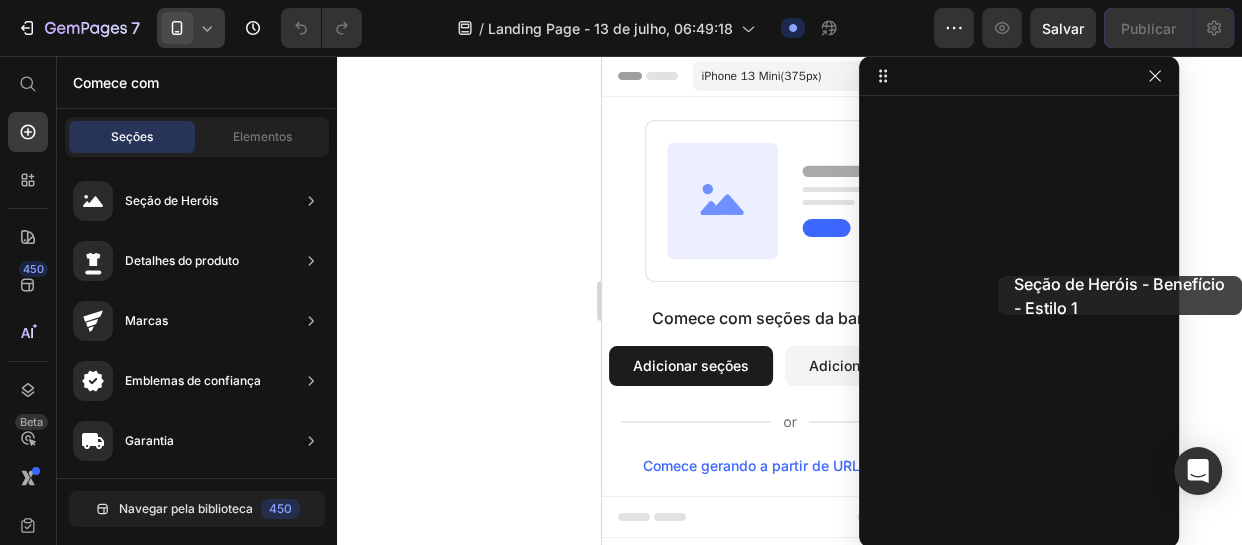 drag, startPoint x: 413, startPoint y: 183, endPoint x: 998, endPoint y: 276, distance: 592.3462 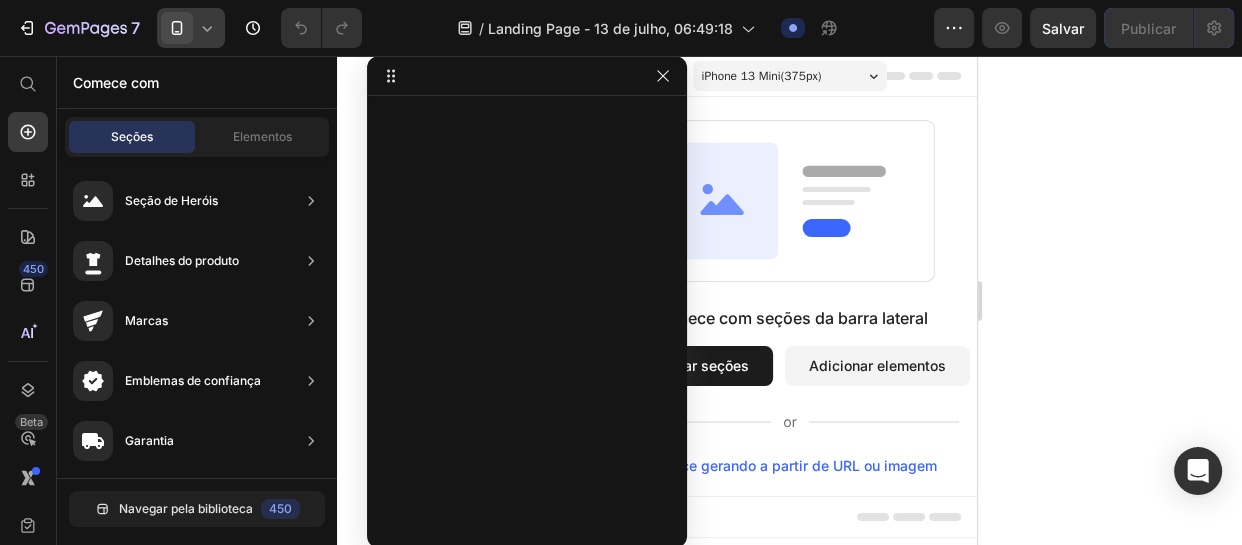 drag, startPoint x: 960, startPoint y: 86, endPoint x: 659, endPoint y: 55, distance: 302.59213 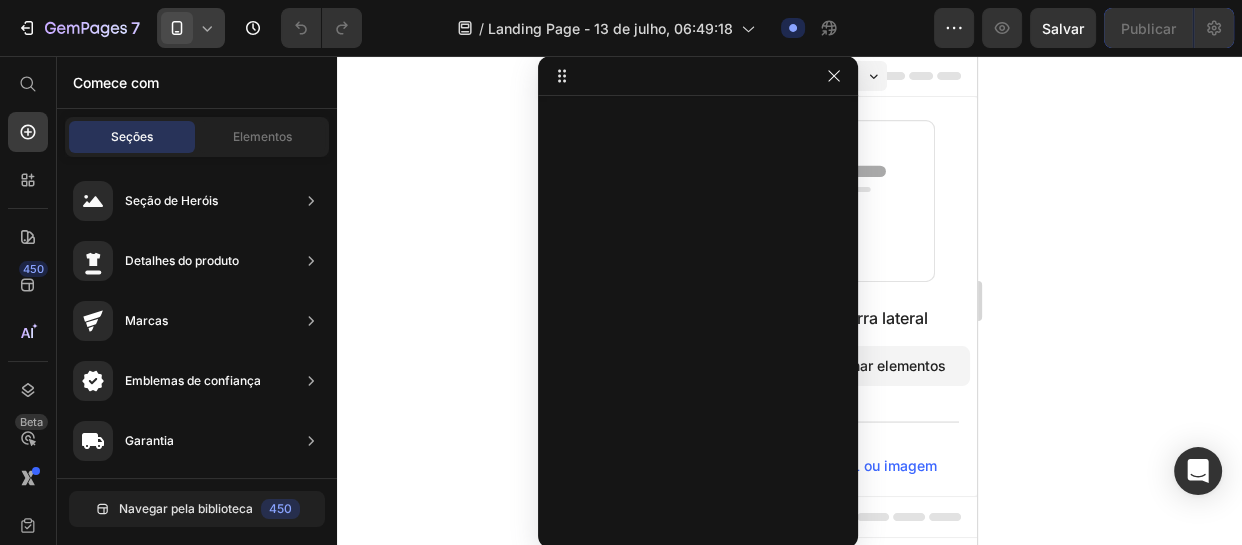 drag, startPoint x: 468, startPoint y: 80, endPoint x: 640, endPoint y: 57, distance: 173.53098 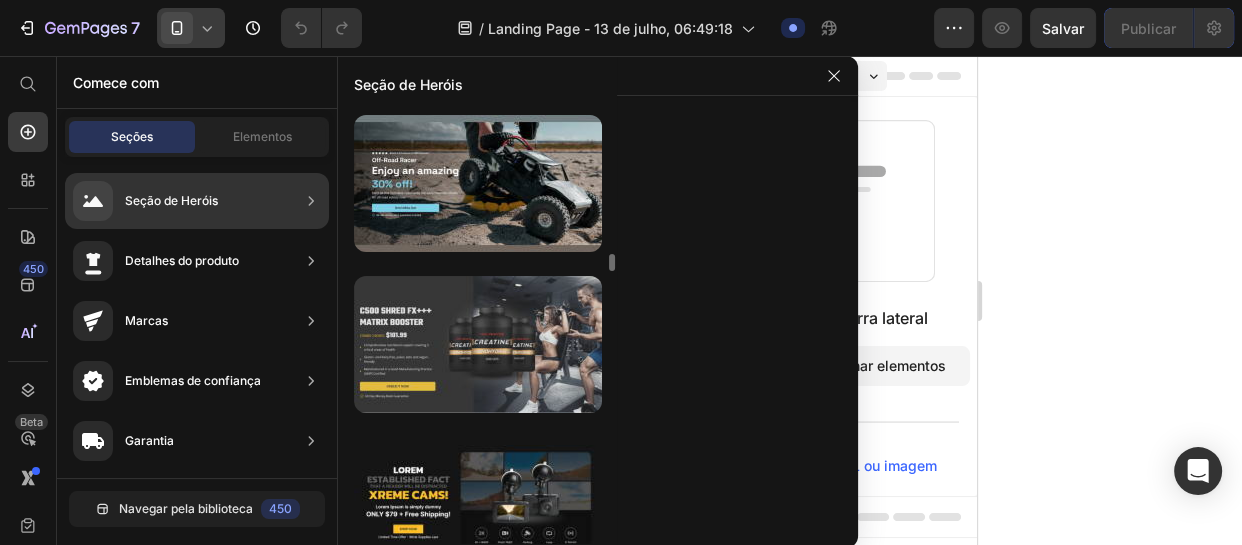 click at bounding box center (478, 344) 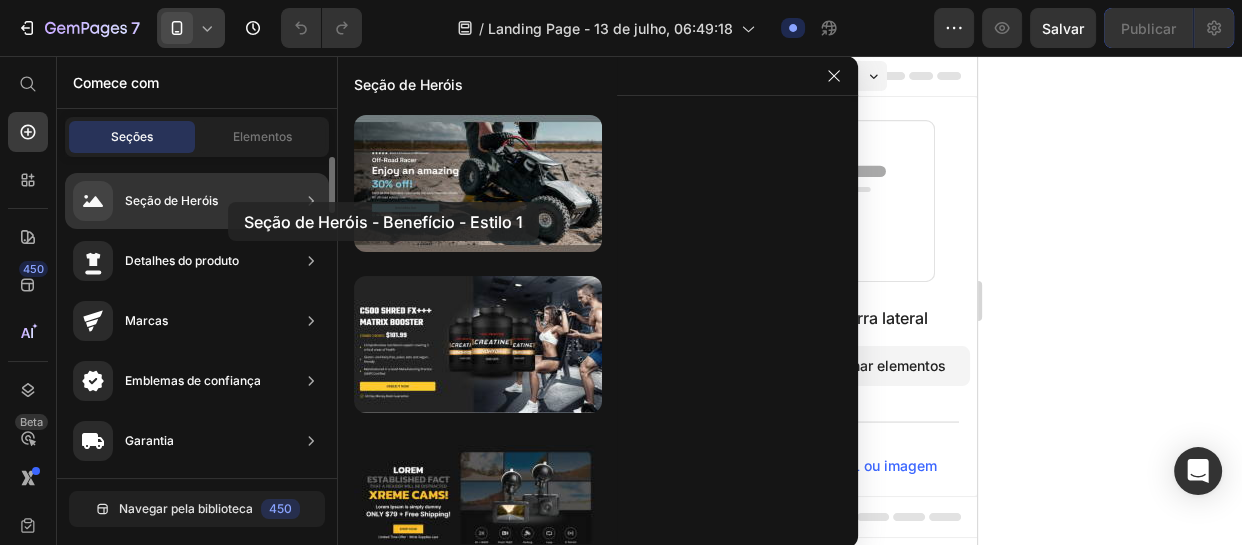 drag, startPoint x: 495, startPoint y: 201, endPoint x: 228, endPoint y: 202, distance: 267.00186 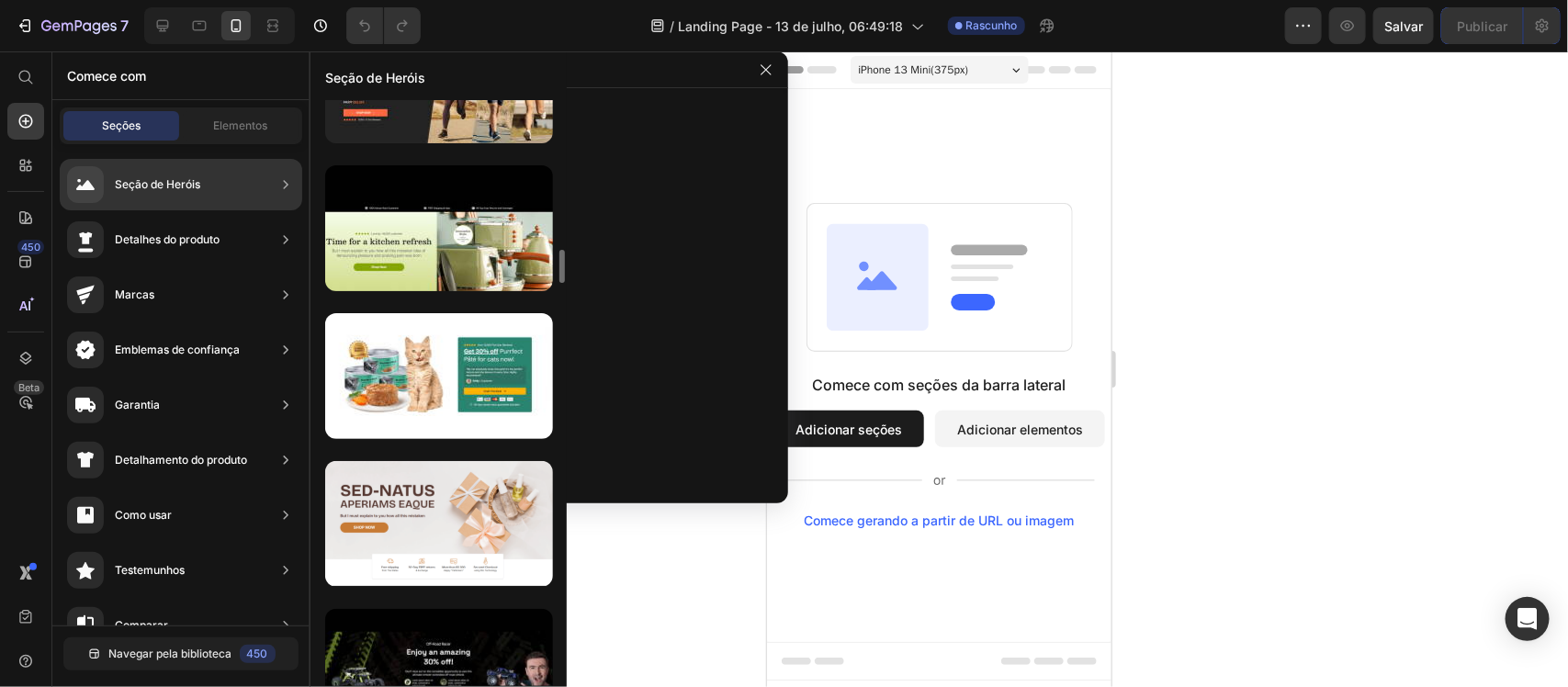 scroll, scrollTop: 2717, scrollLeft: 0, axis: vertical 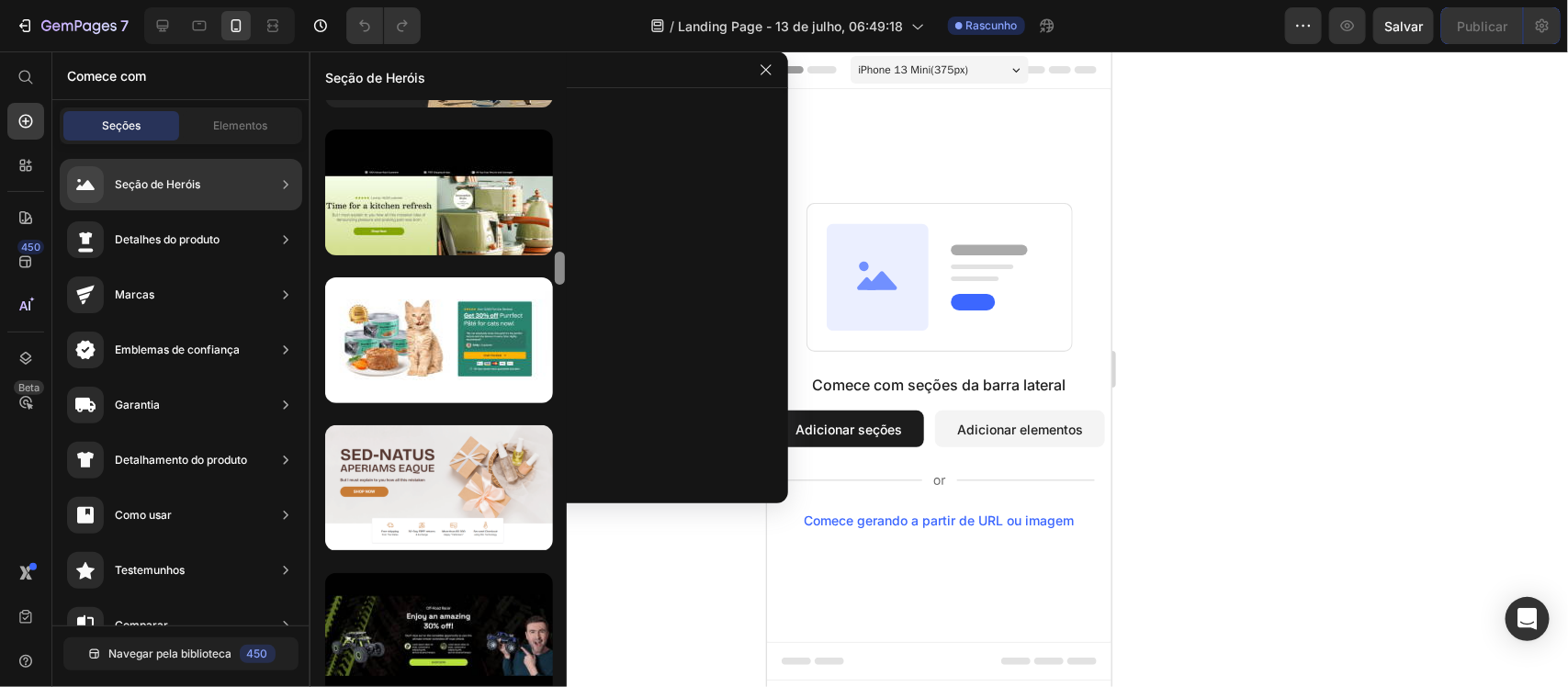 click at bounding box center (559, 268) 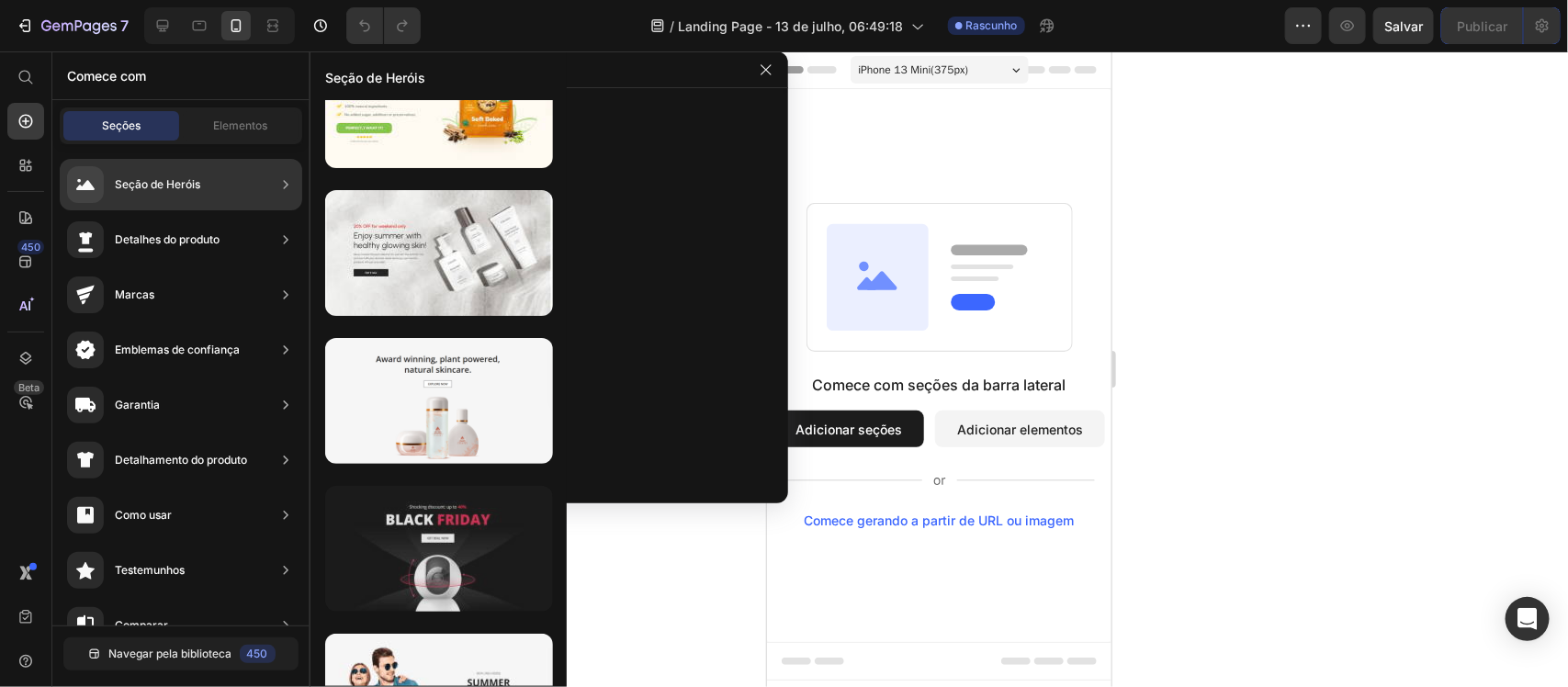scroll, scrollTop: 6914, scrollLeft: 0, axis: vertical 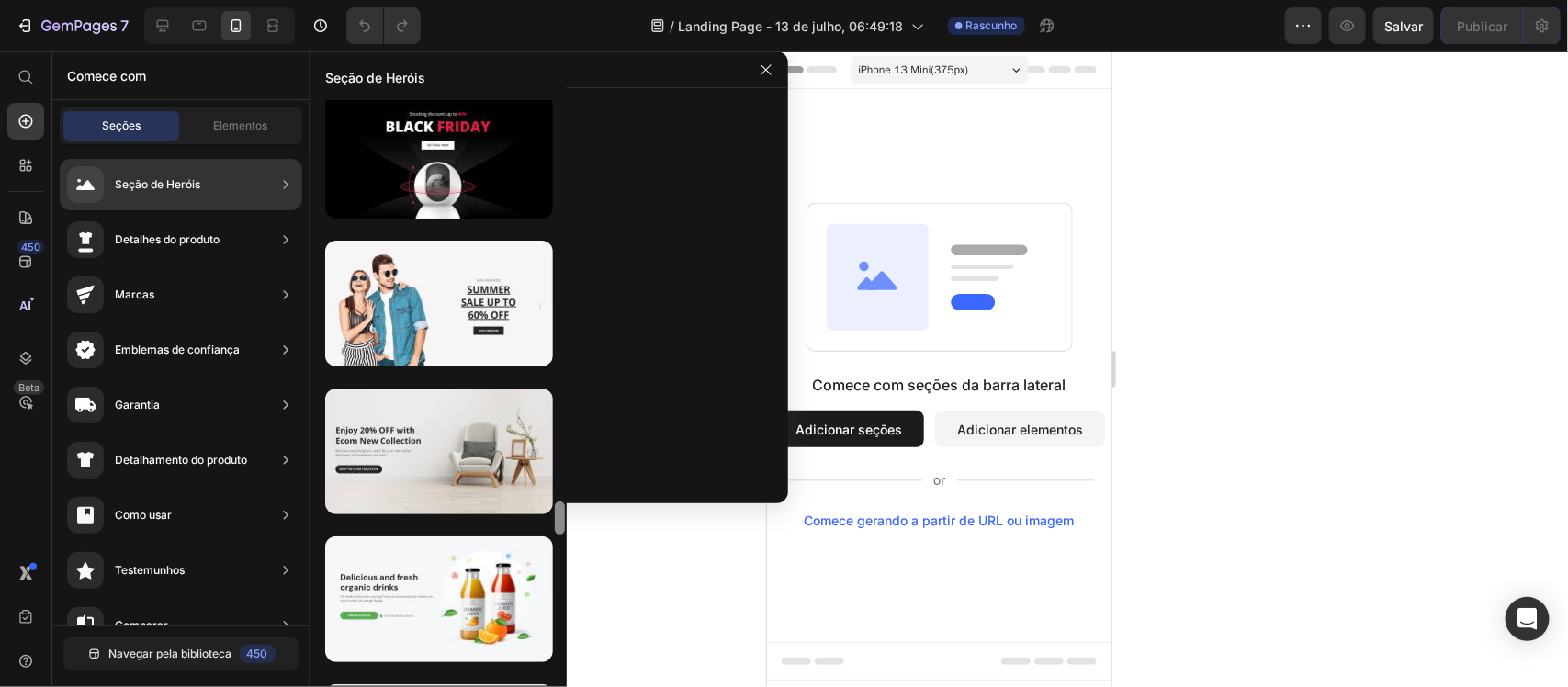 click at bounding box center (559, 518) 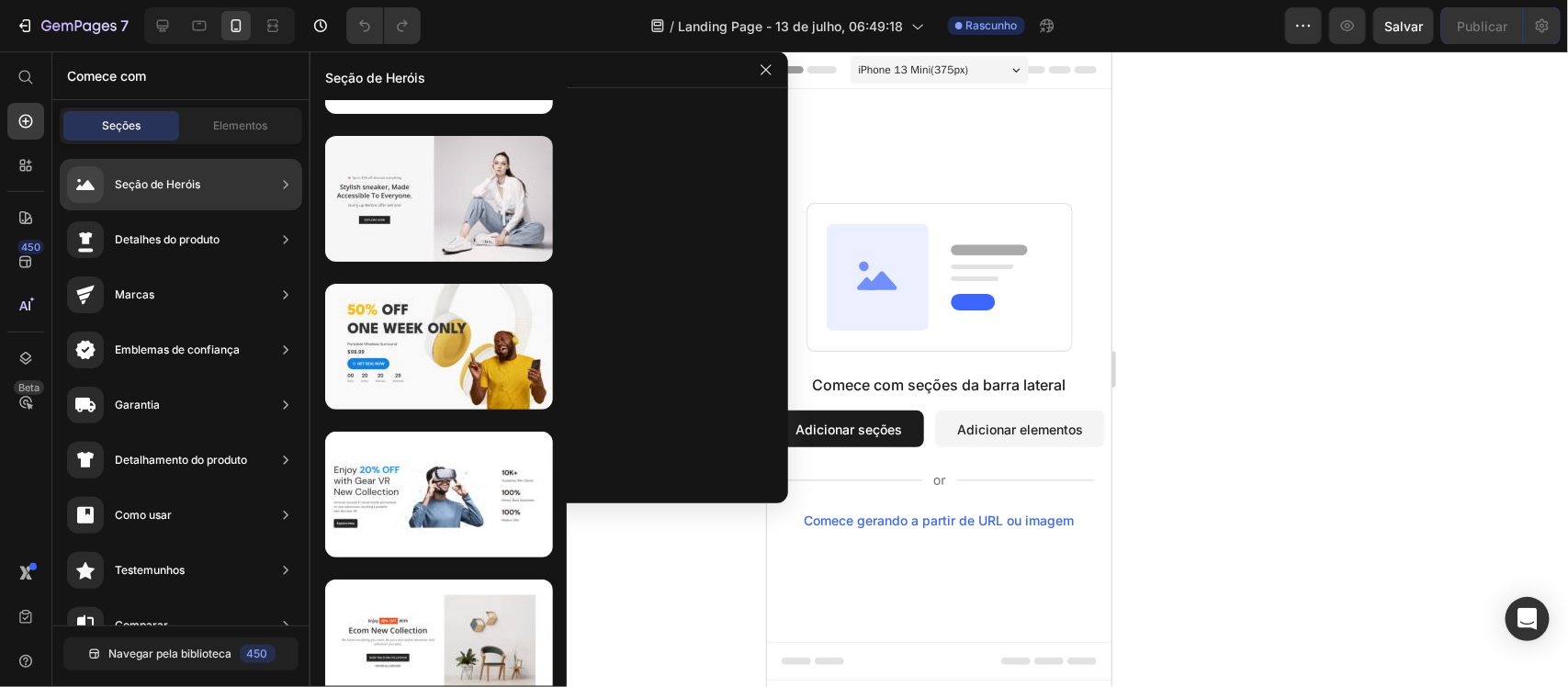 scroll, scrollTop: 8217, scrollLeft: 0, axis: vertical 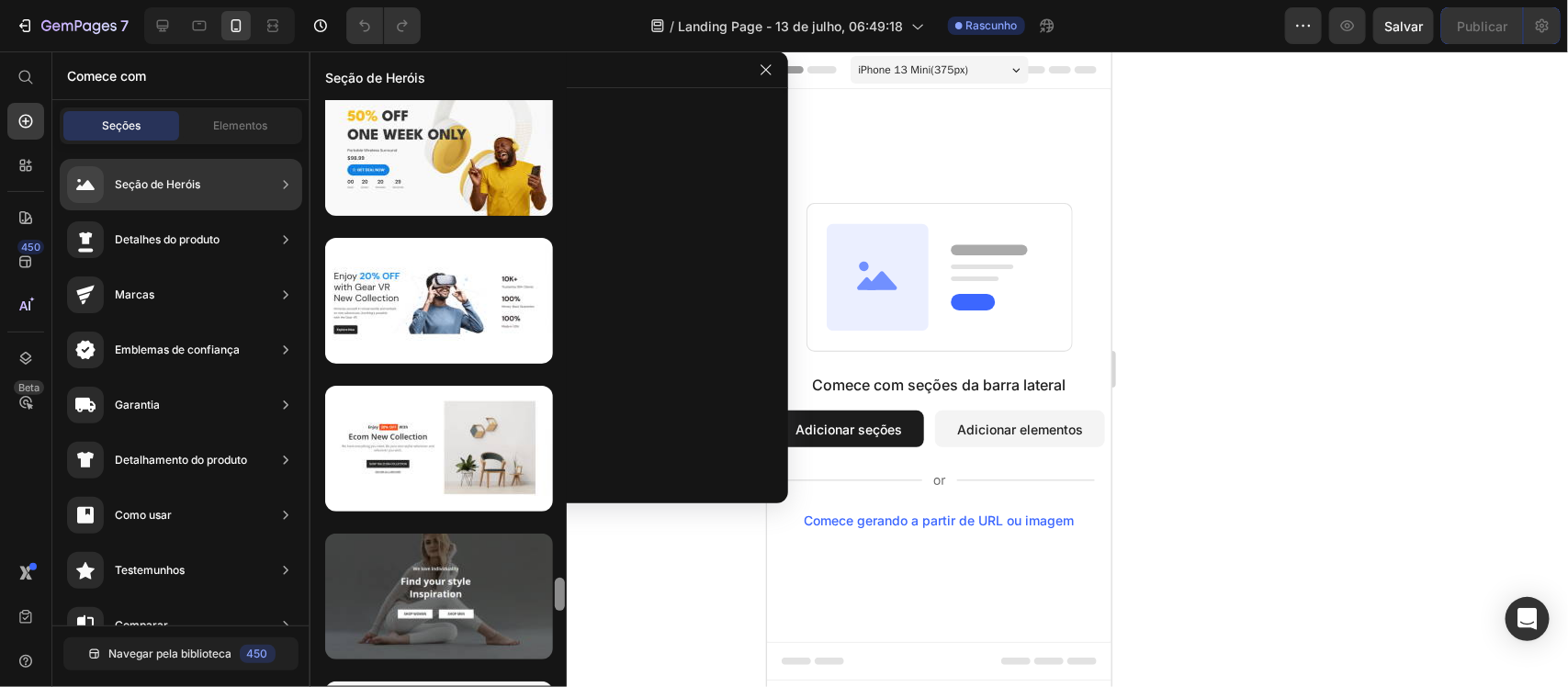 click at bounding box center (559, 594) 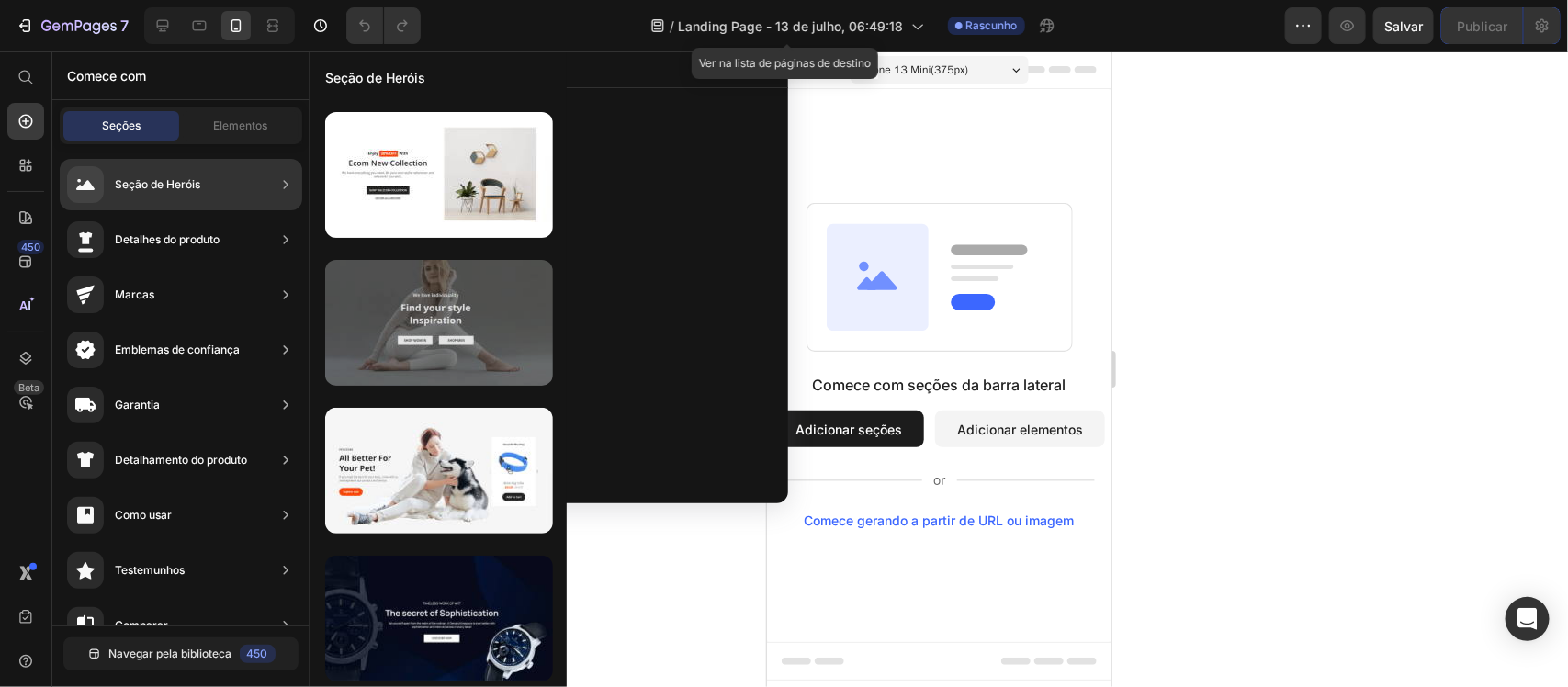 scroll, scrollTop: 7881, scrollLeft: 0, axis: vertical 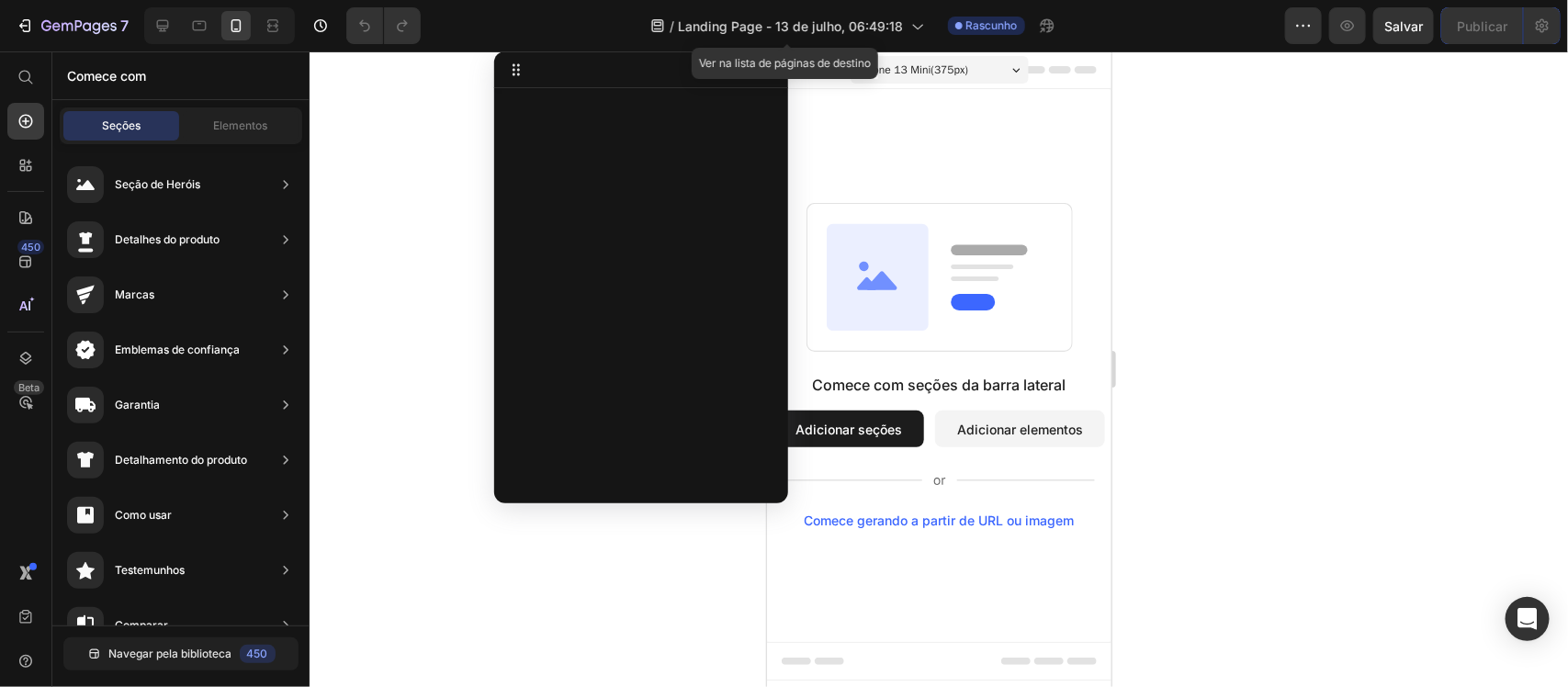 drag, startPoint x: 563, startPoint y: 569, endPoint x: 539, endPoint y: 186, distance: 383.75122 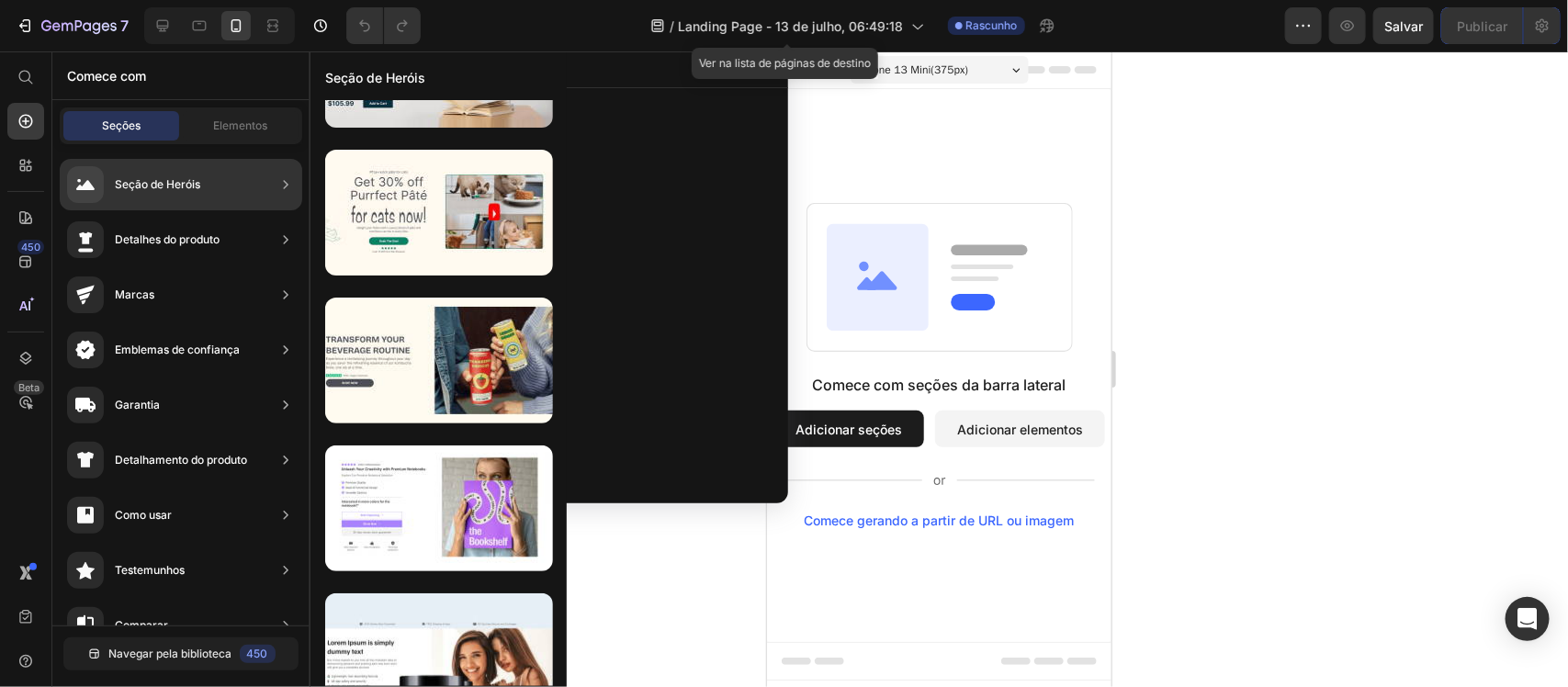 scroll, scrollTop: 0, scrollLeft: 0, axis: both 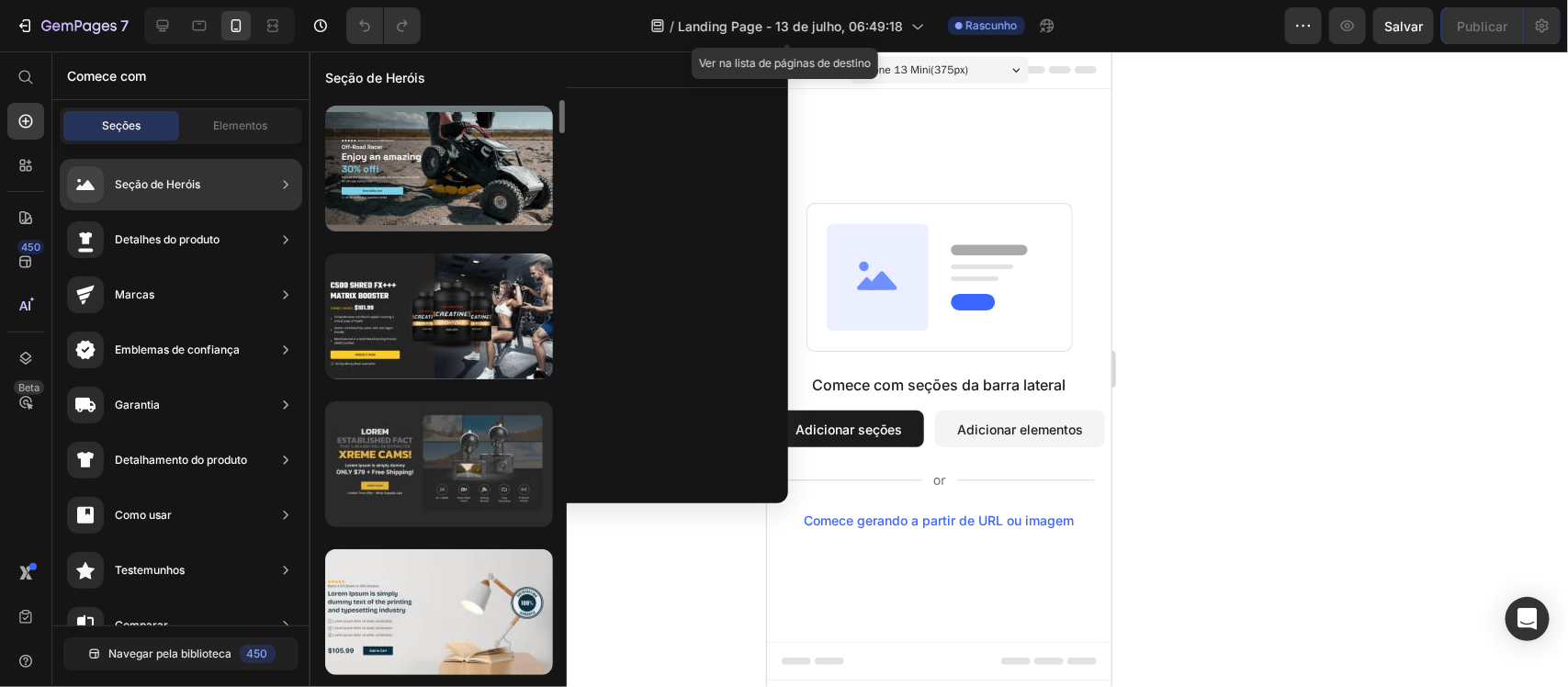 click at bounding box center (439, 464) 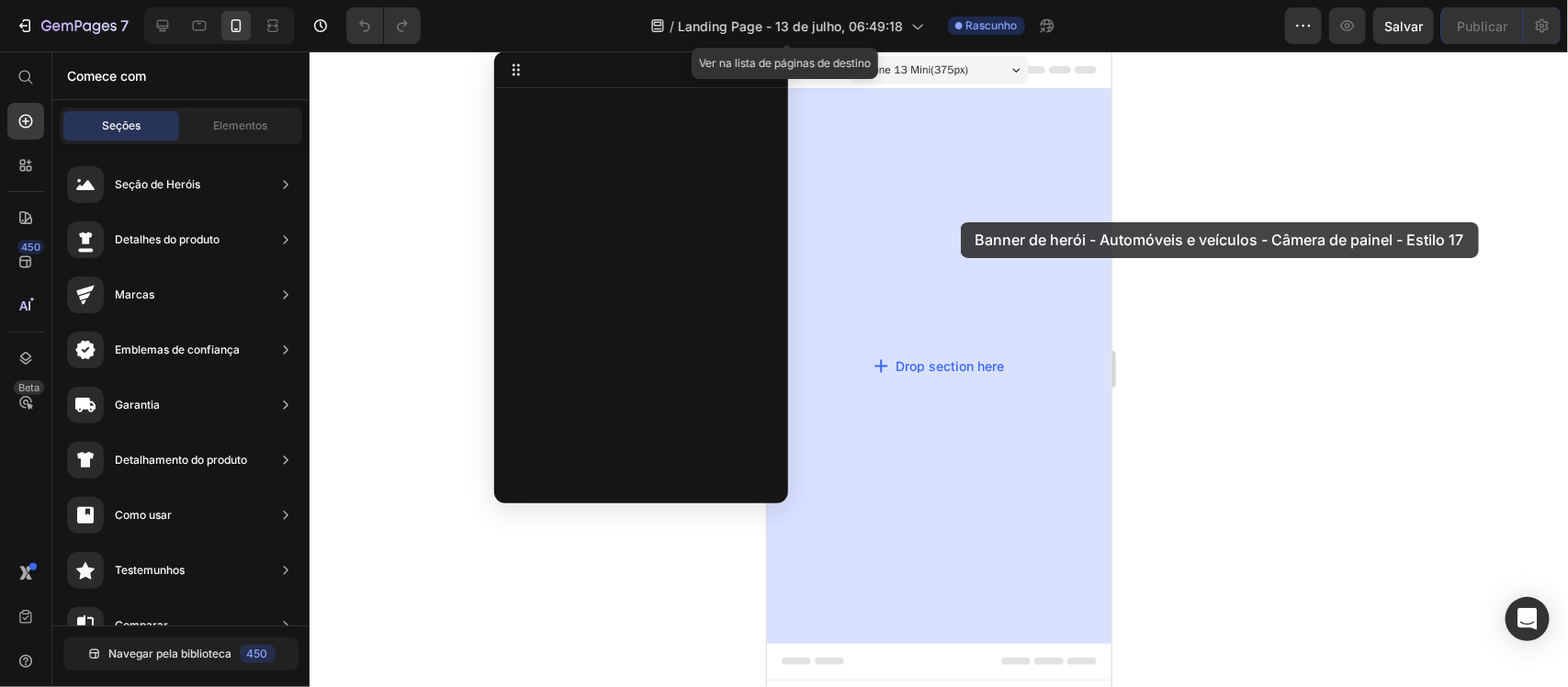 drag, startPoint x: 1214, startPoint y: 529, endPoint x: 960, endPoint y: 221, distance: 399.2242 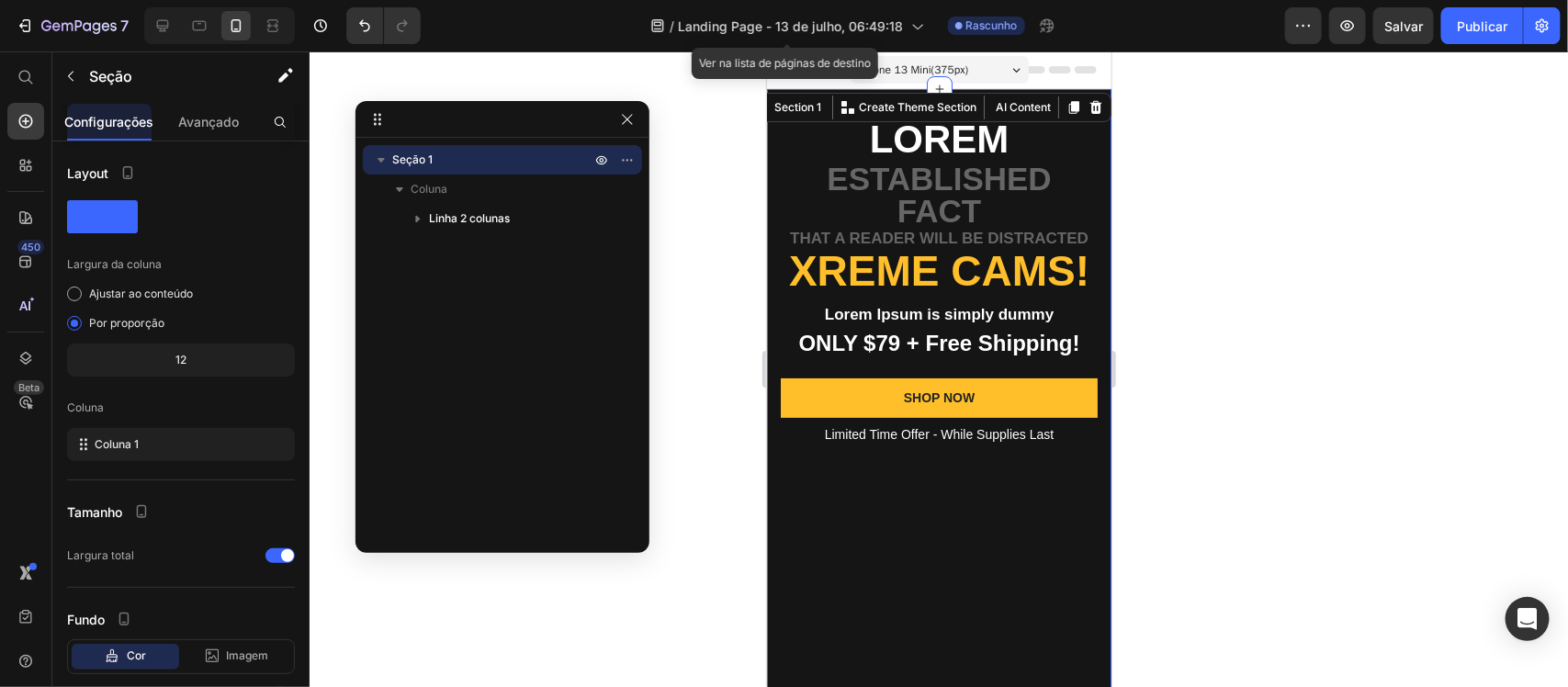 drag, startPoint x: 597, startPoint y: 71, endPoint x: 453, endPoint y: 120, distance: 152.1085 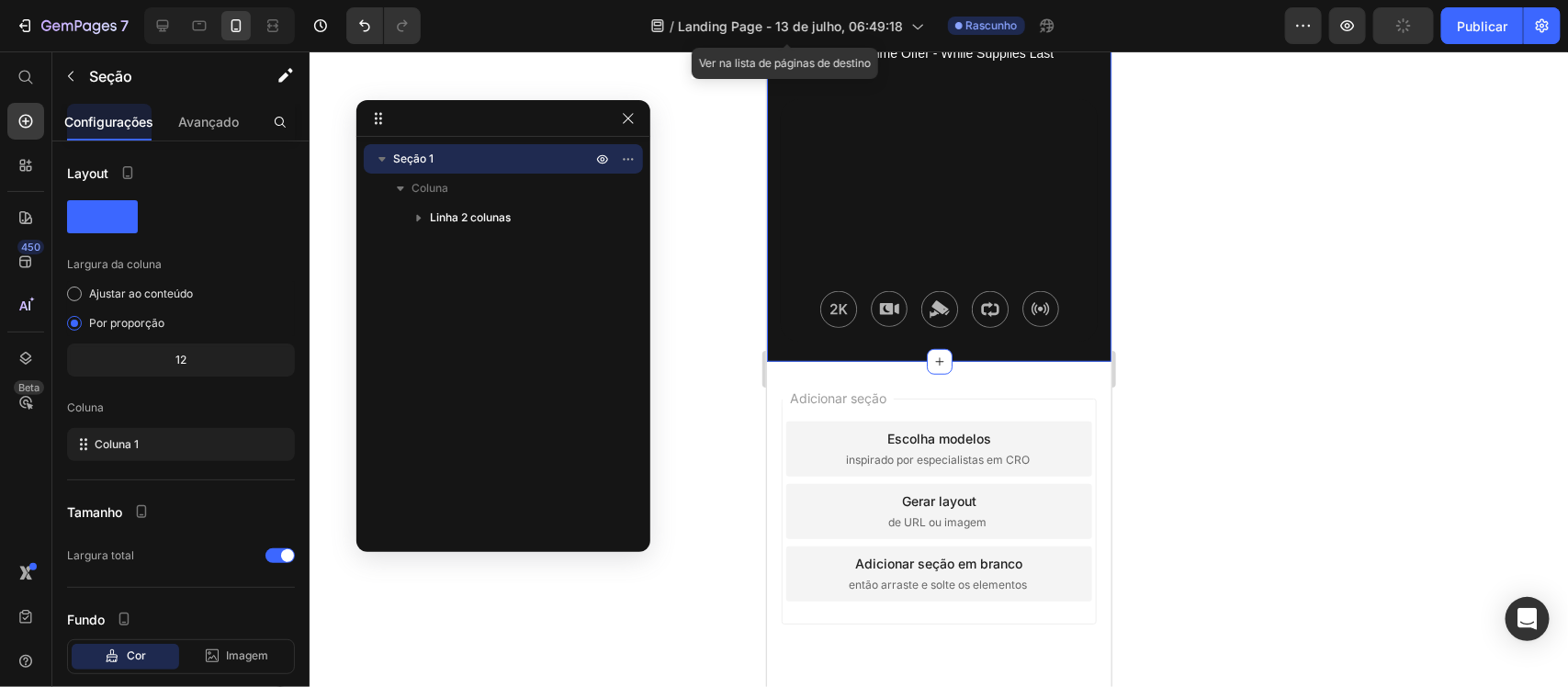 scroll, scrollTop: 260, scrollLeft: 0, axis: vertical 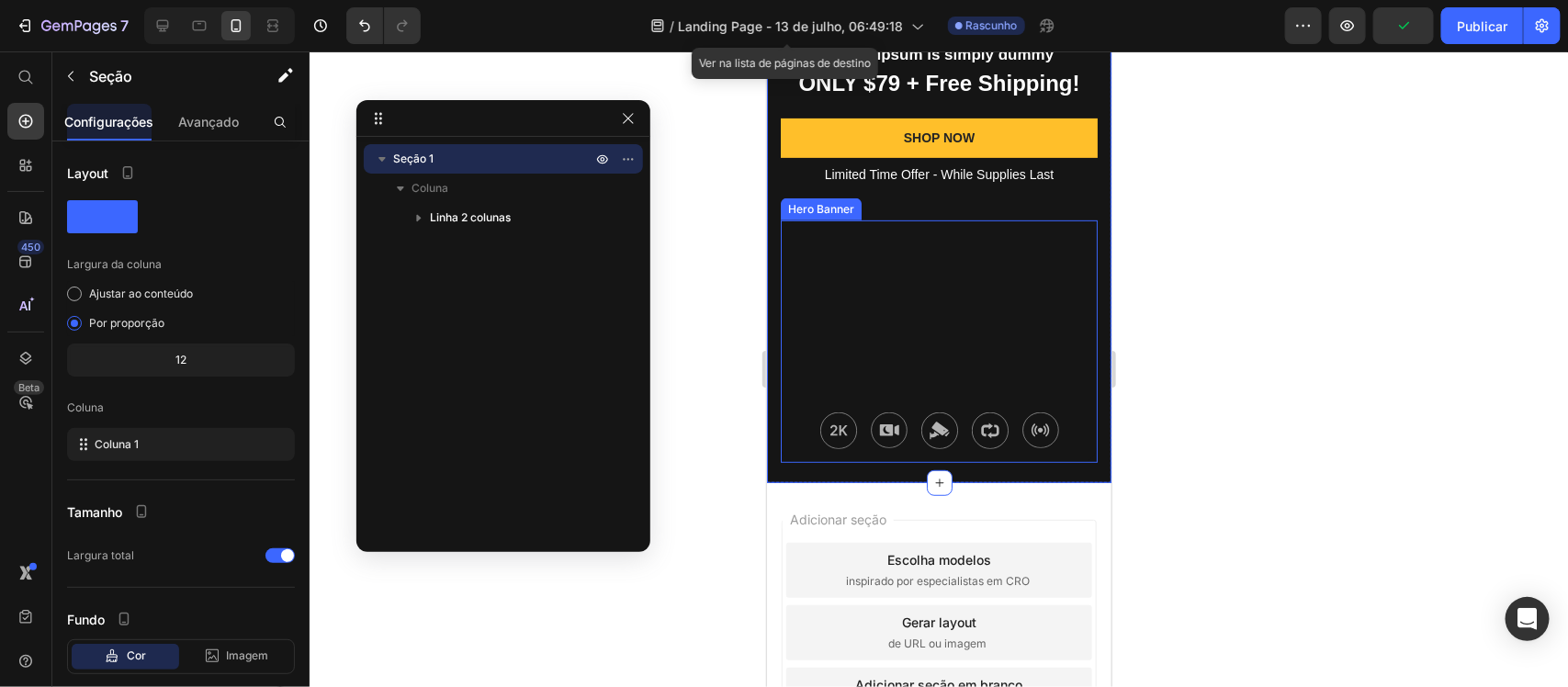click at bounding box center (938, 341) 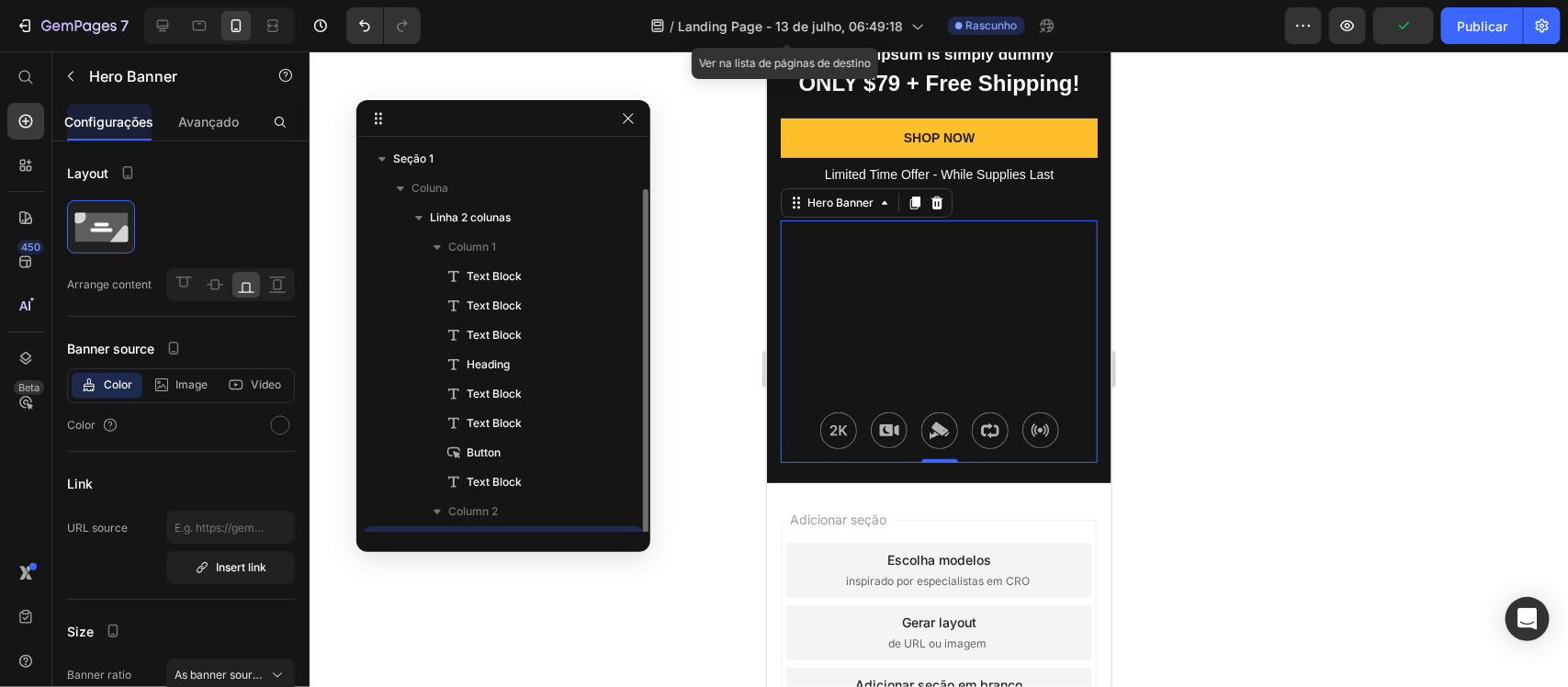 scroll, scrollTop: 23, scrollLeft: 0, axis: vertical 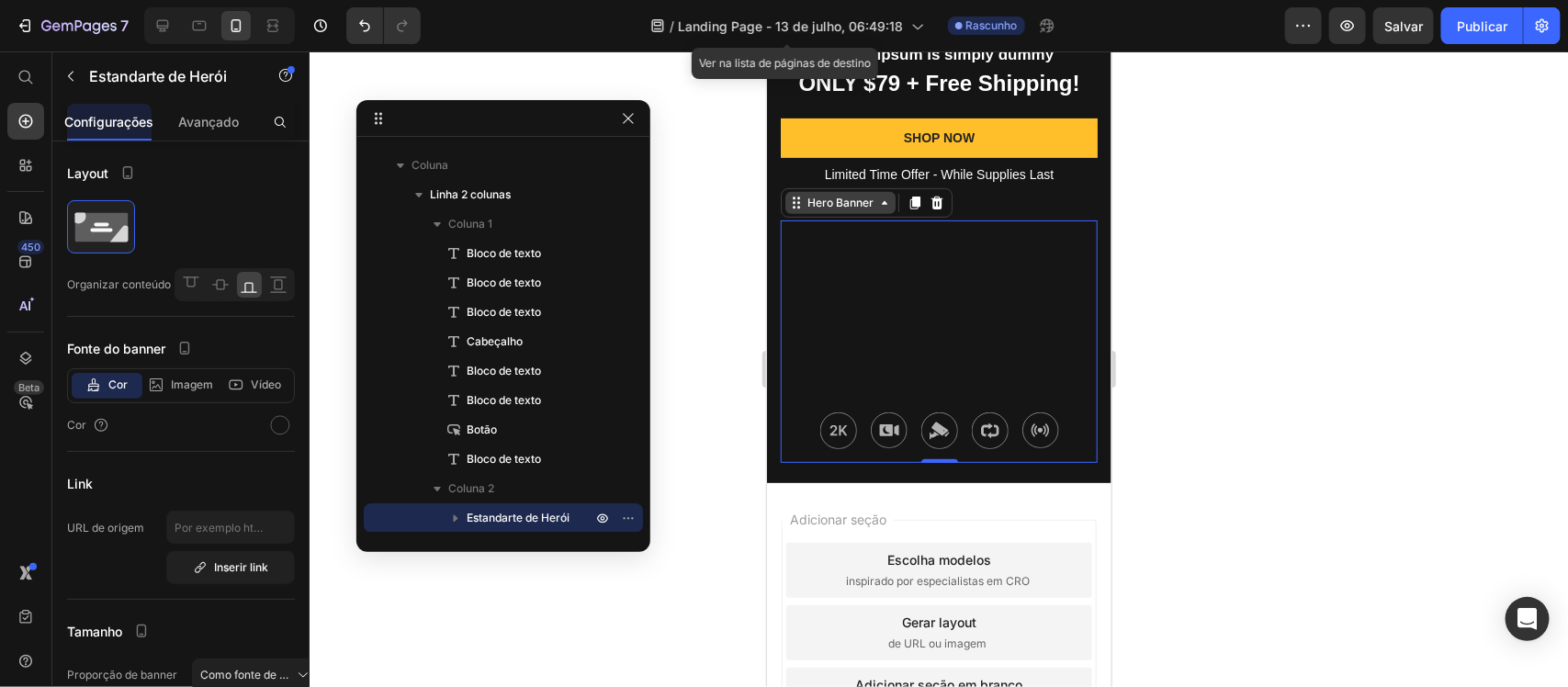 click on "Hero Banner" at bounding box center [840, 202] 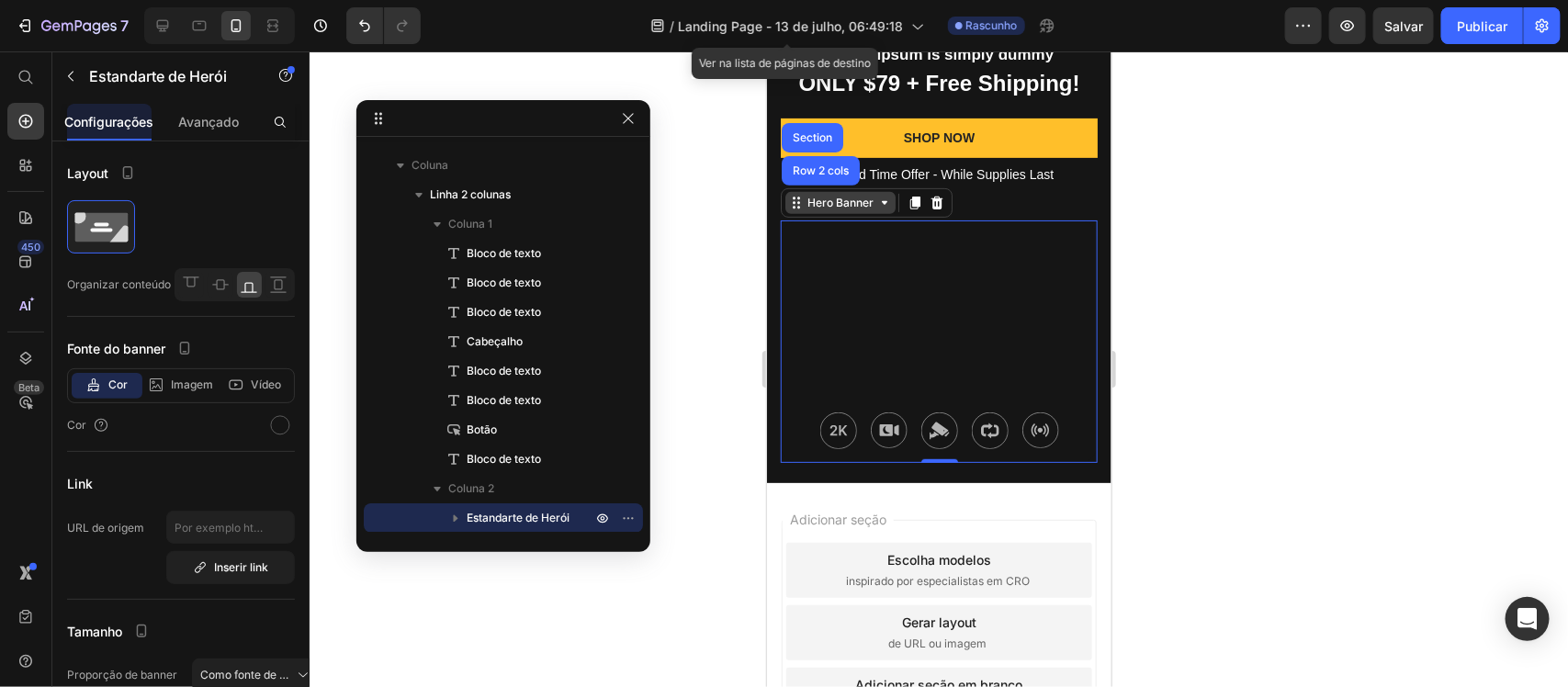 click on "Hero Banner" at bounding box center [840, 202] 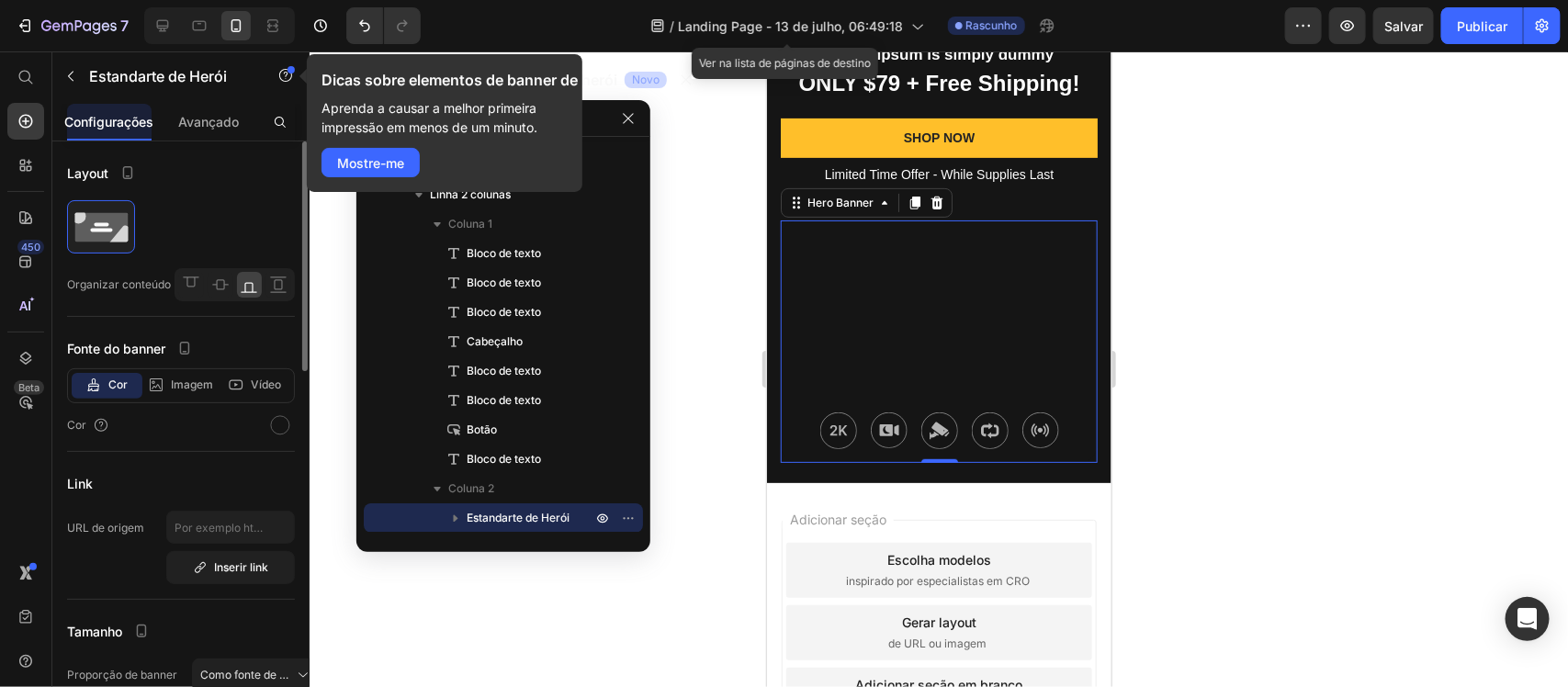 click on "Layout Organizar conteúdo" 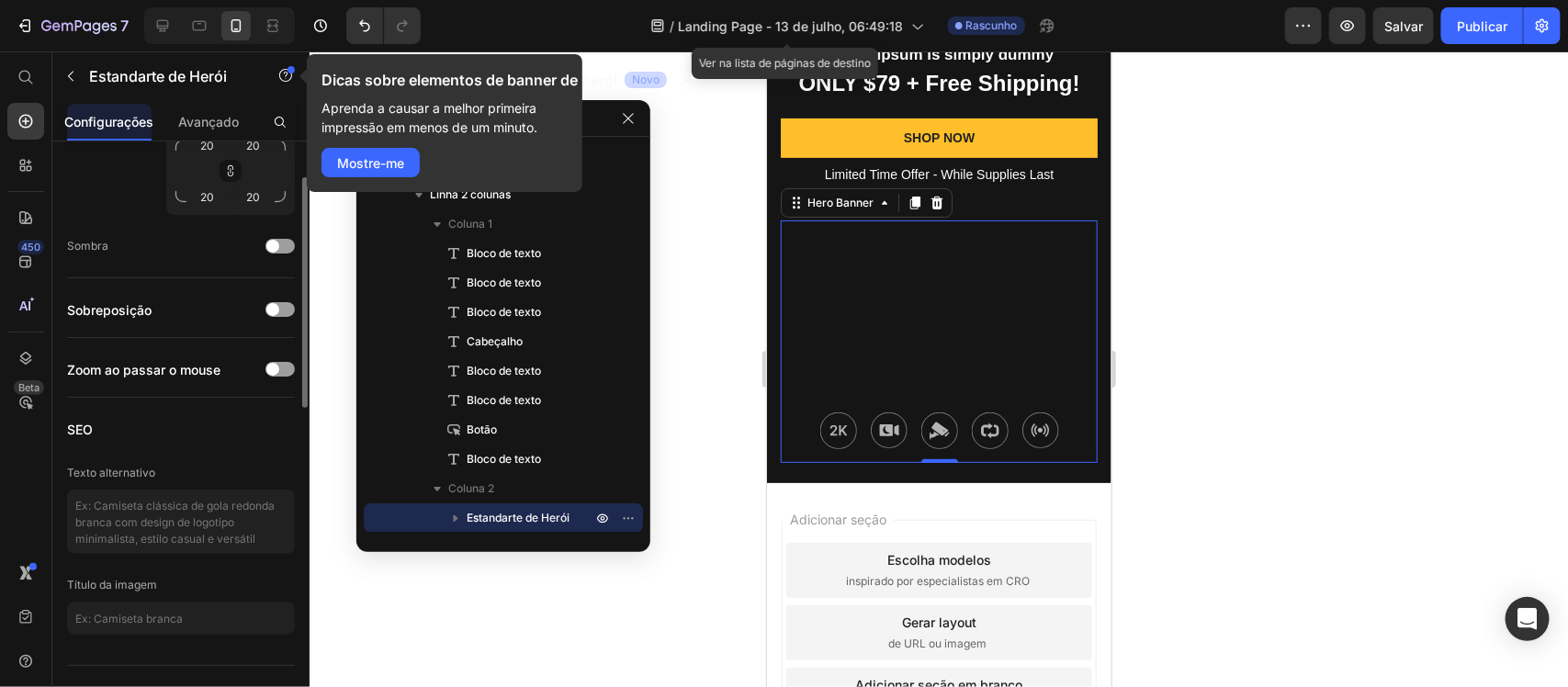 scroll, scrollTop: 689, scrollLeft: 0, axis: vertical 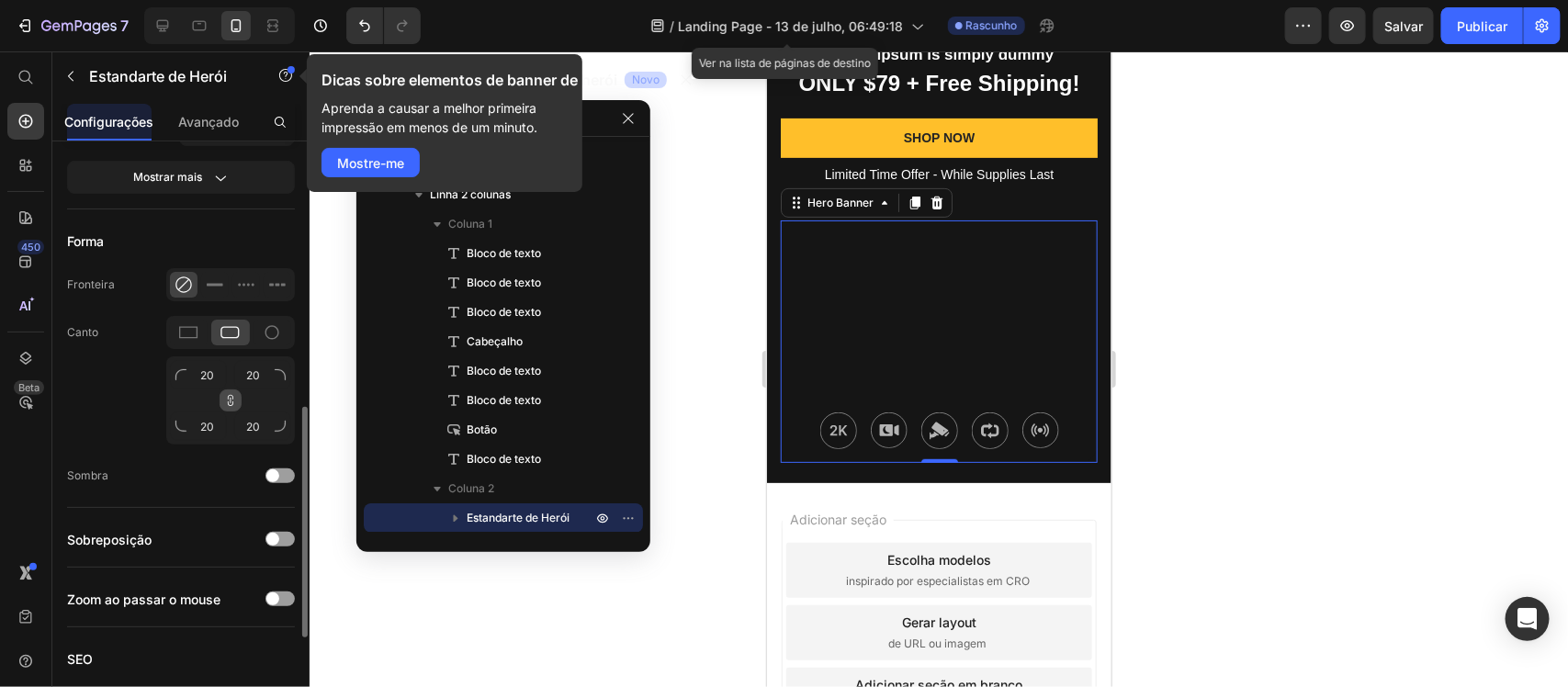 click 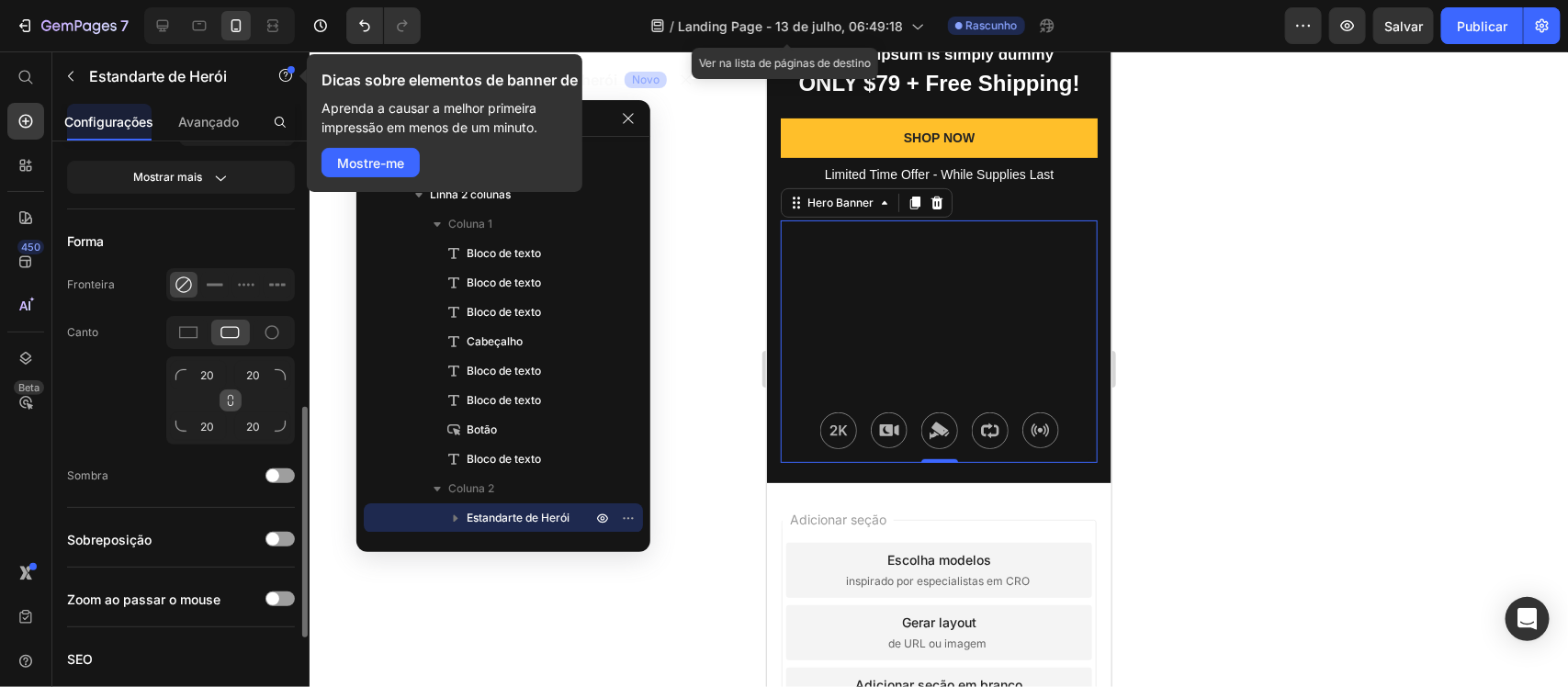 click 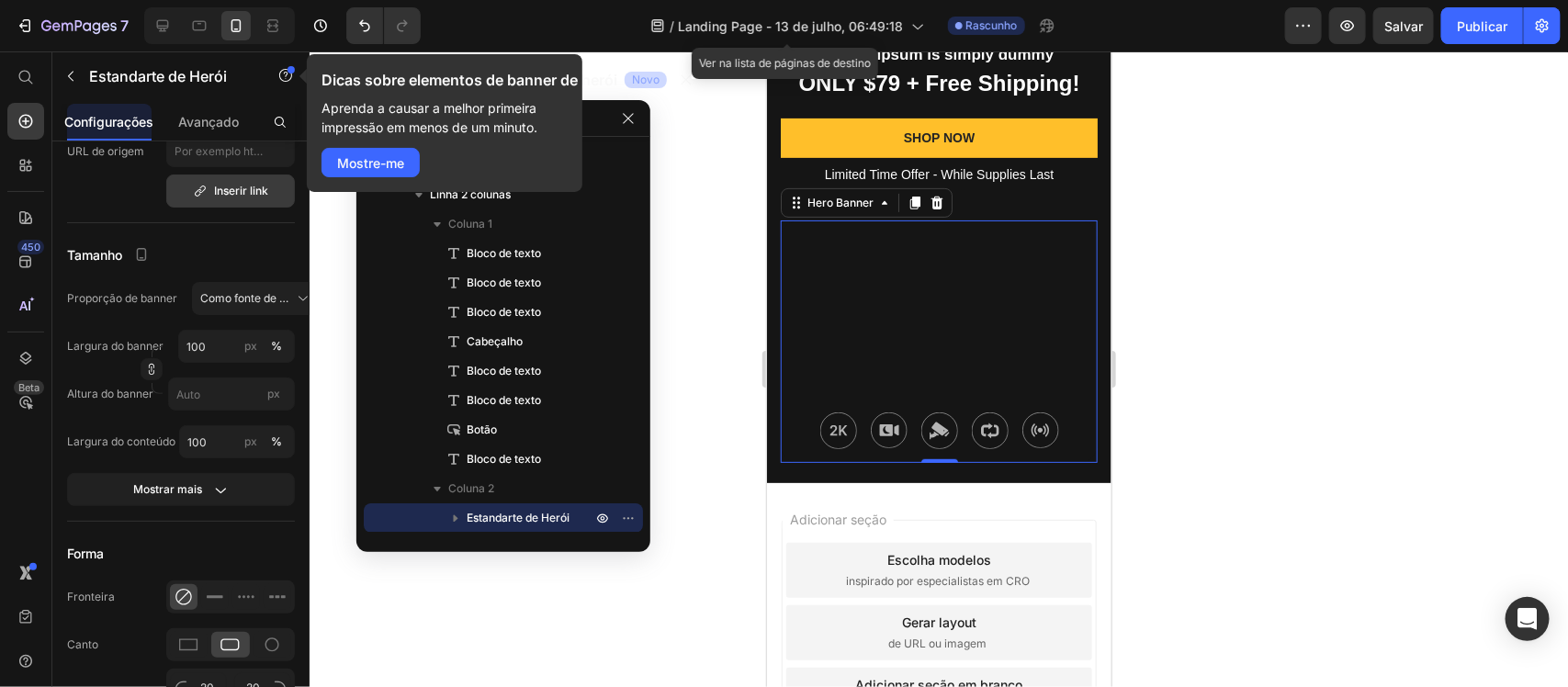 scroll, scrollTop: 32, scrollLeft: 0, axis: vertical 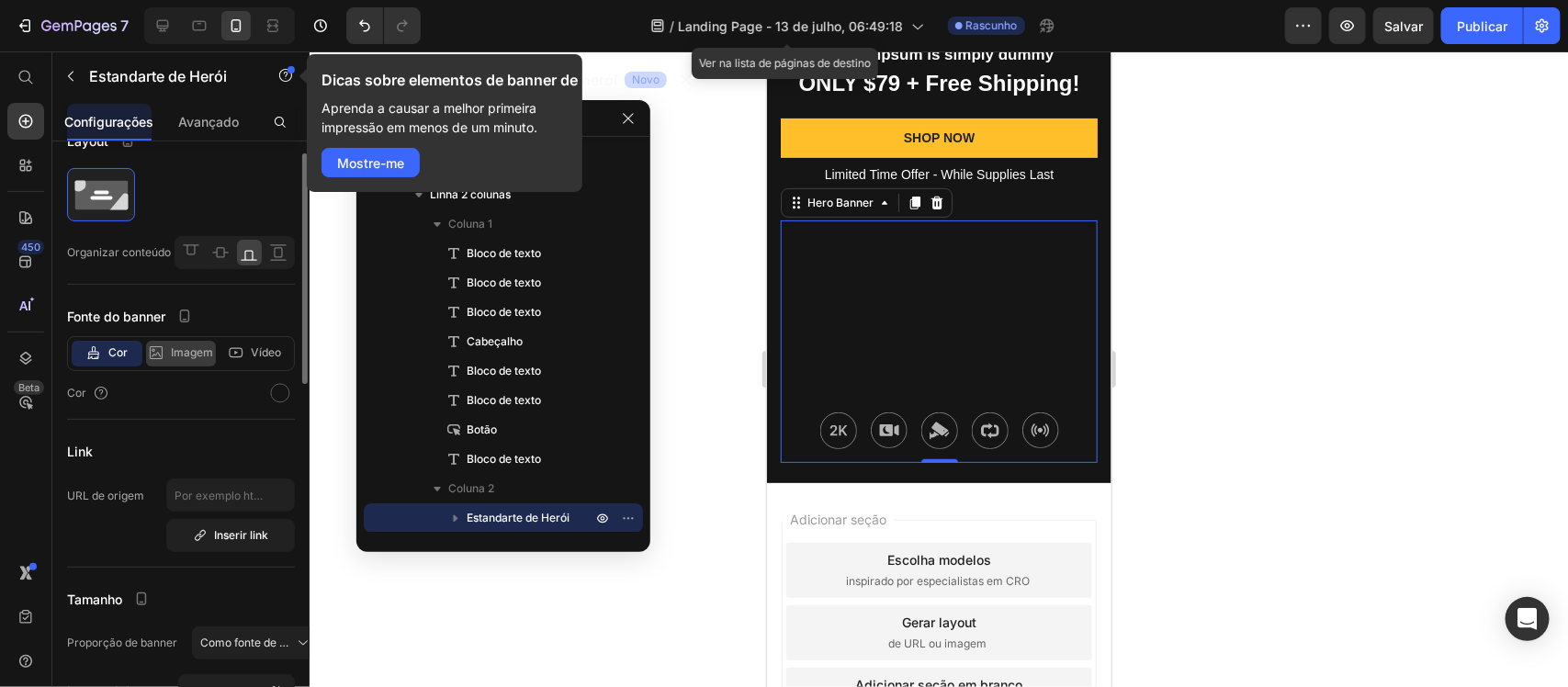 click on "Imagem" at bounding box center [192, 352] 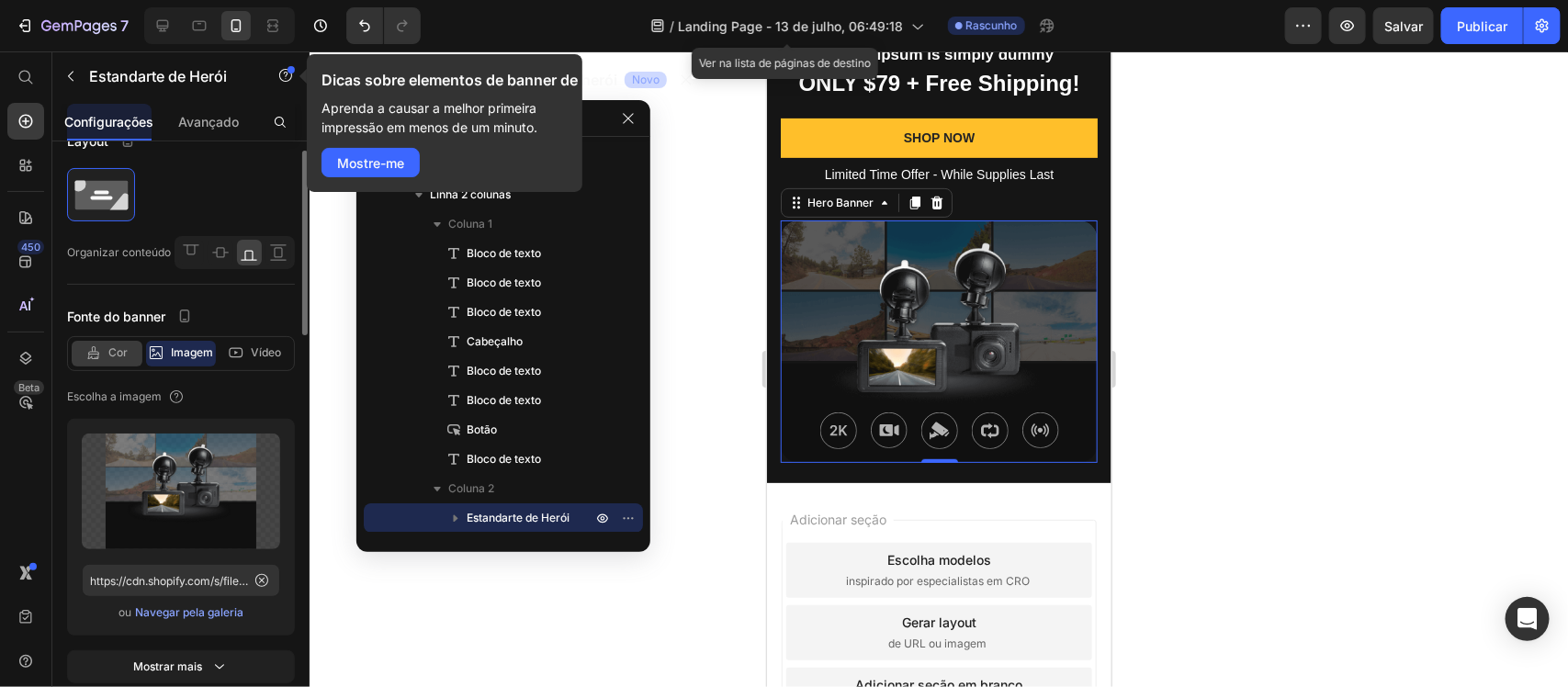click 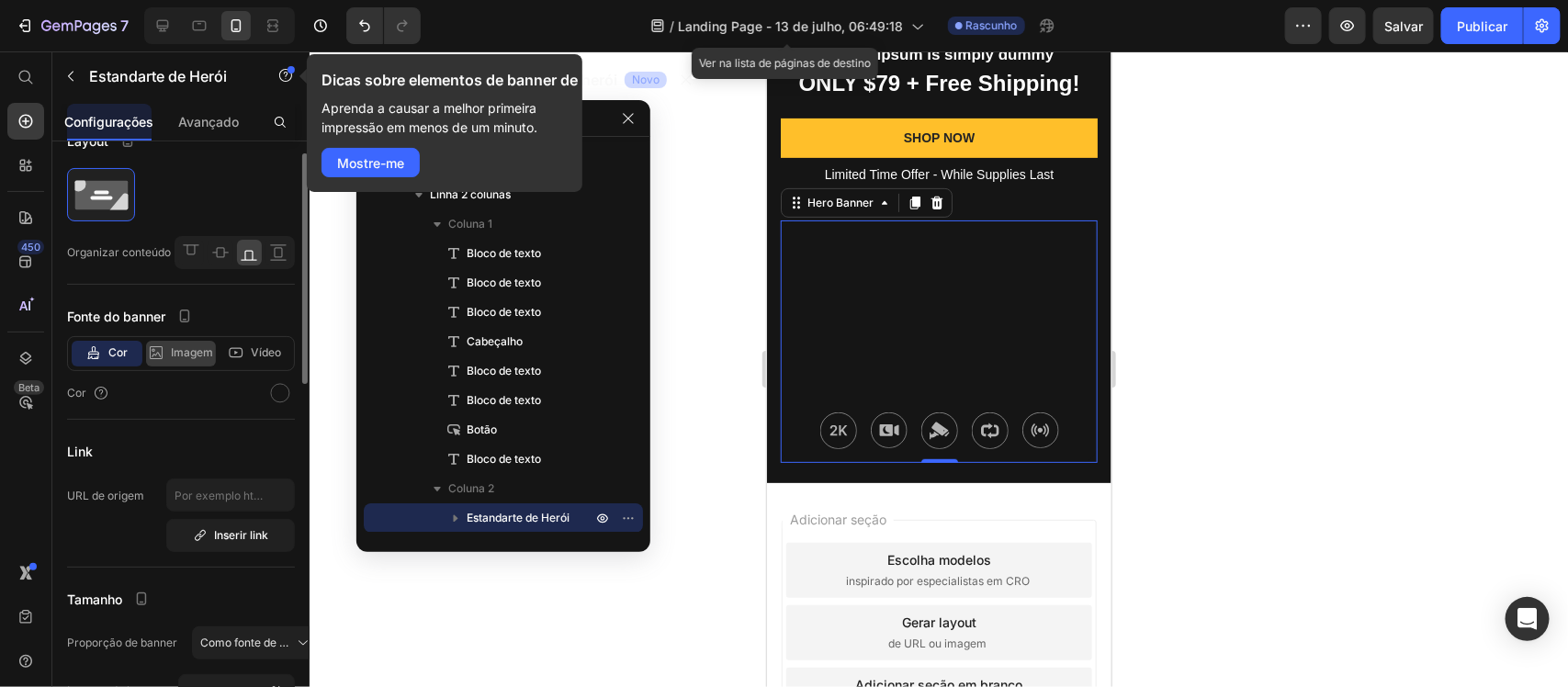 click on "Imagem" at bounding box center (192, 352) 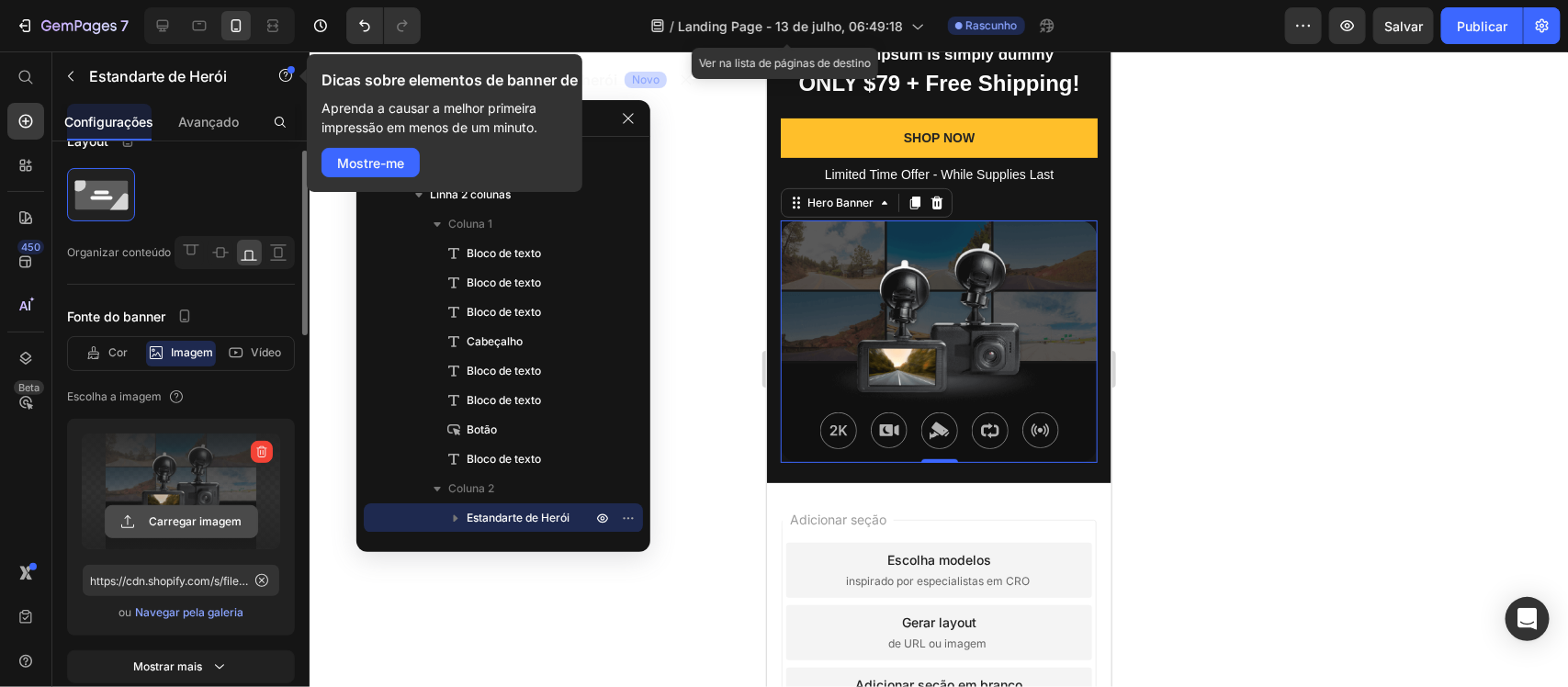click 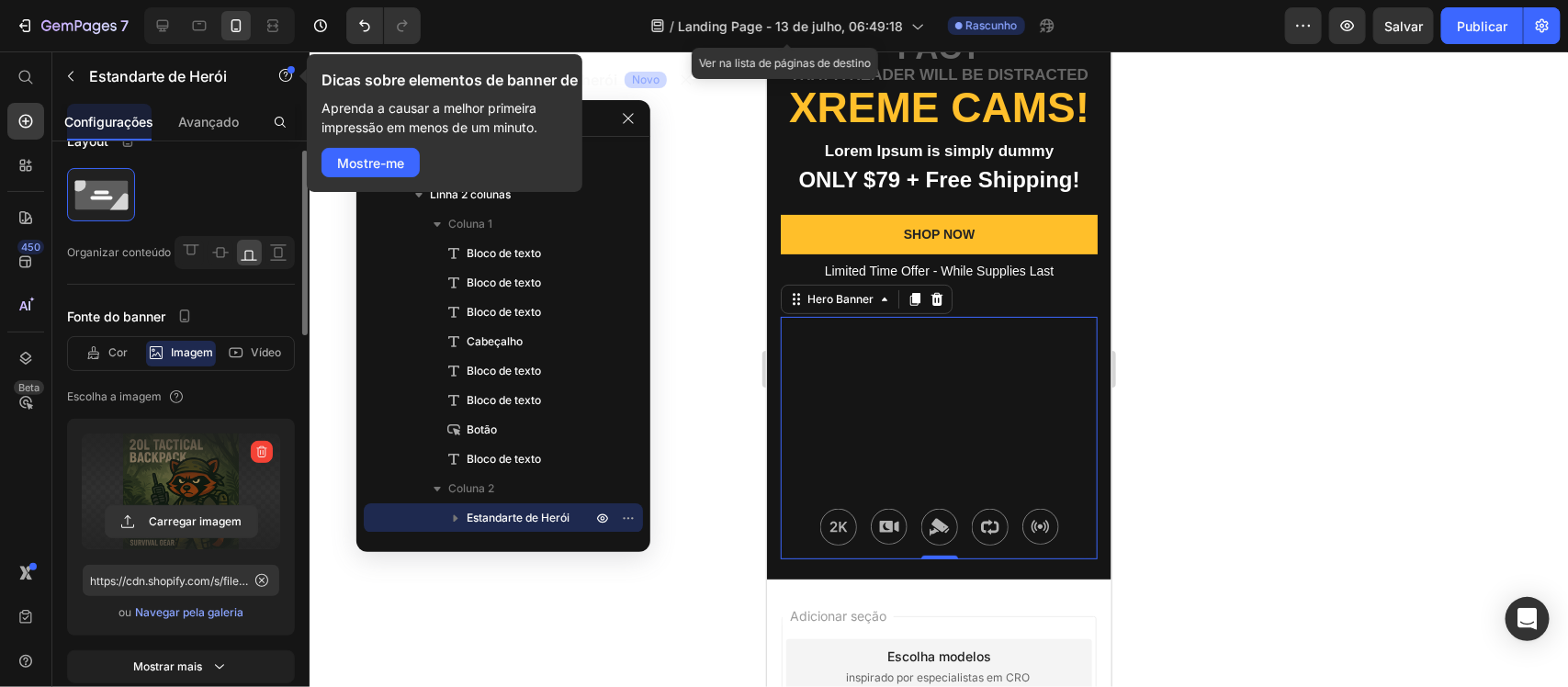 scroll, scrollTop: 145, scrollLeft: 0, axis: vertical 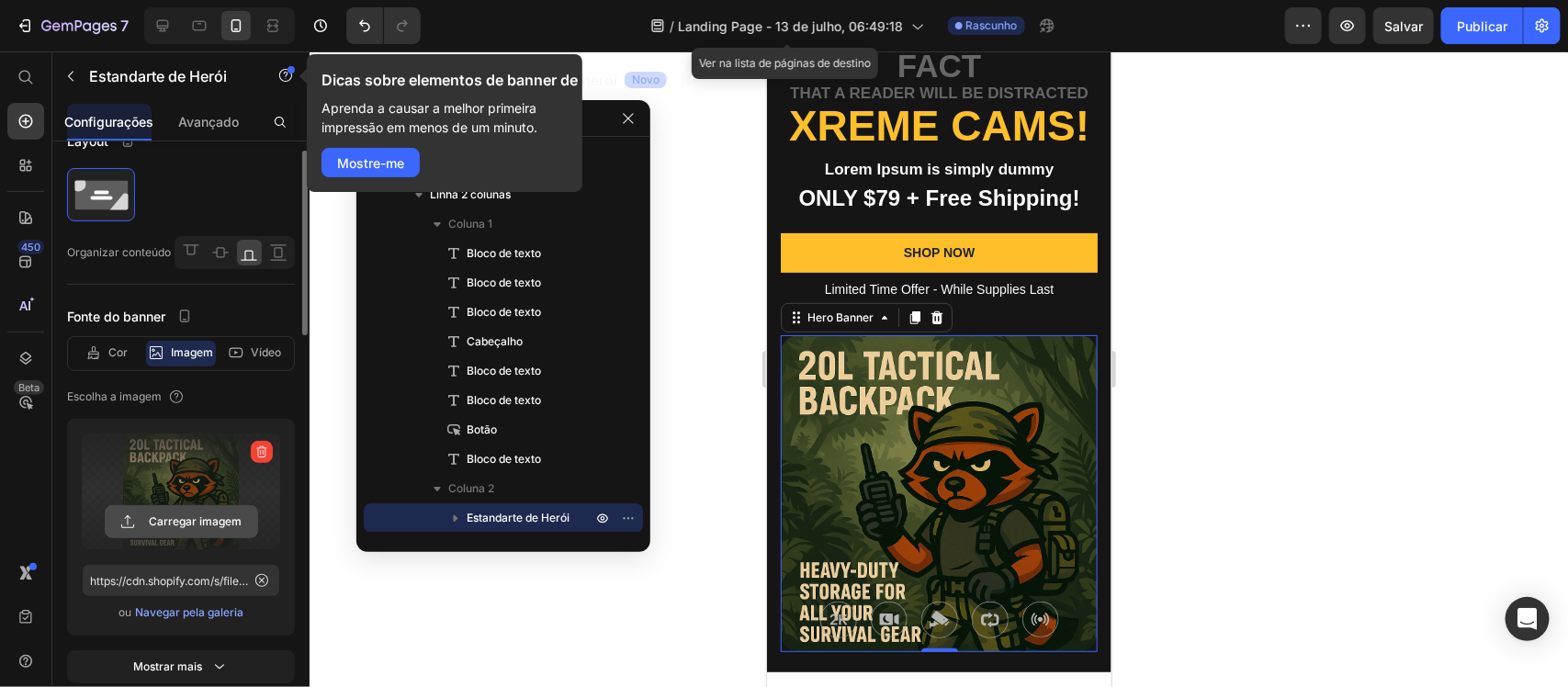click 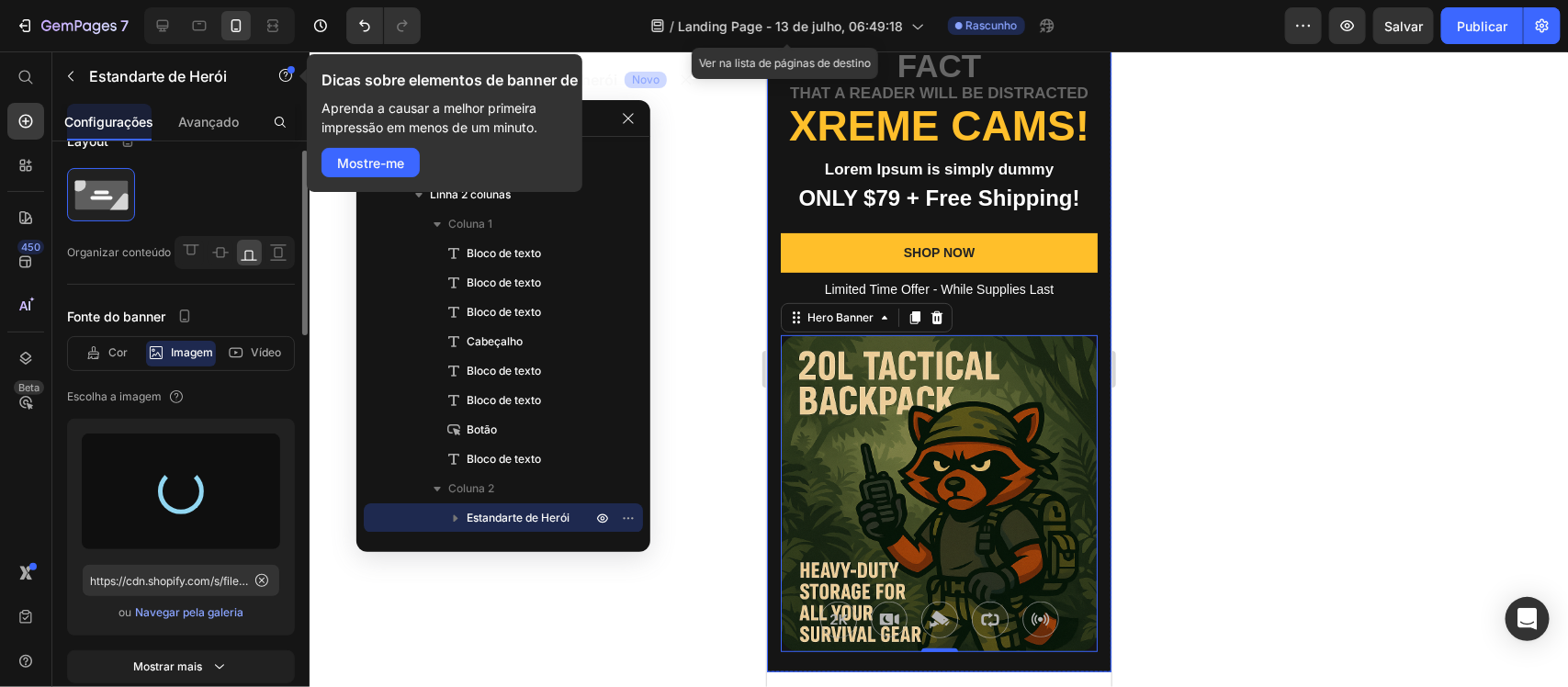 type on "https://cdn.shopify.com/s/files/1/0925/7097/6628/files/gempages_575270746671022623-3b68c67e-fa1a-4558-b123-43ba31a3acfb.png" 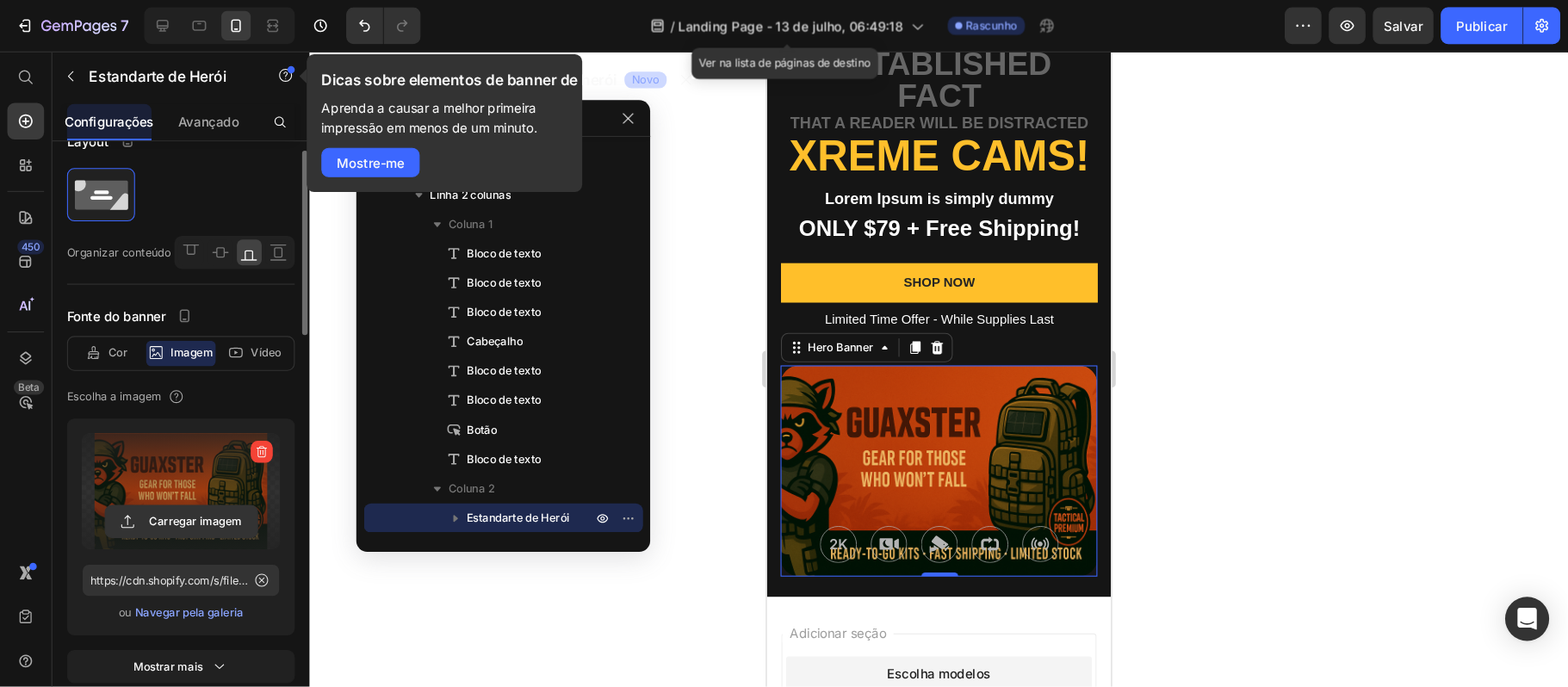 scroll, scrollTop: 0, scrollLeft: 0, axis: both 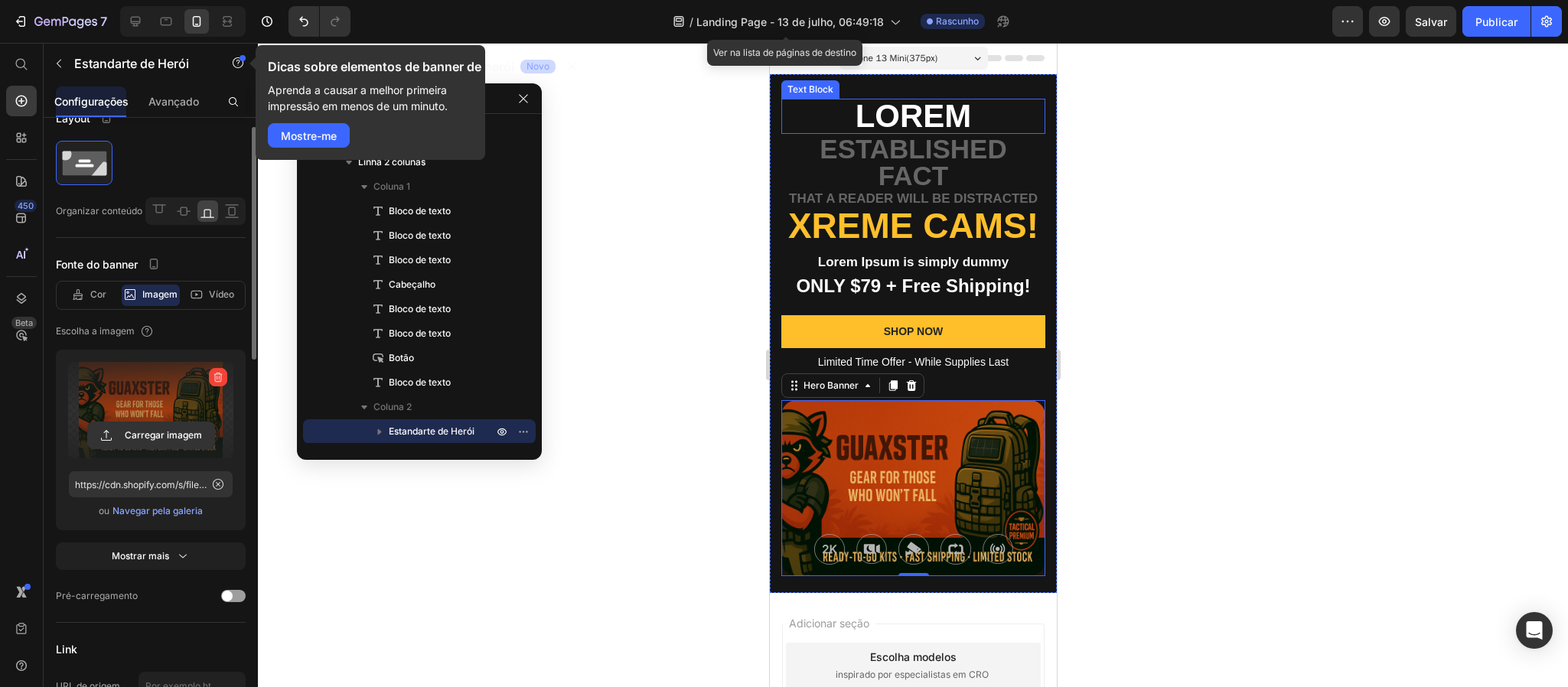 click on "Lorem" at bounding box center (912, 116) 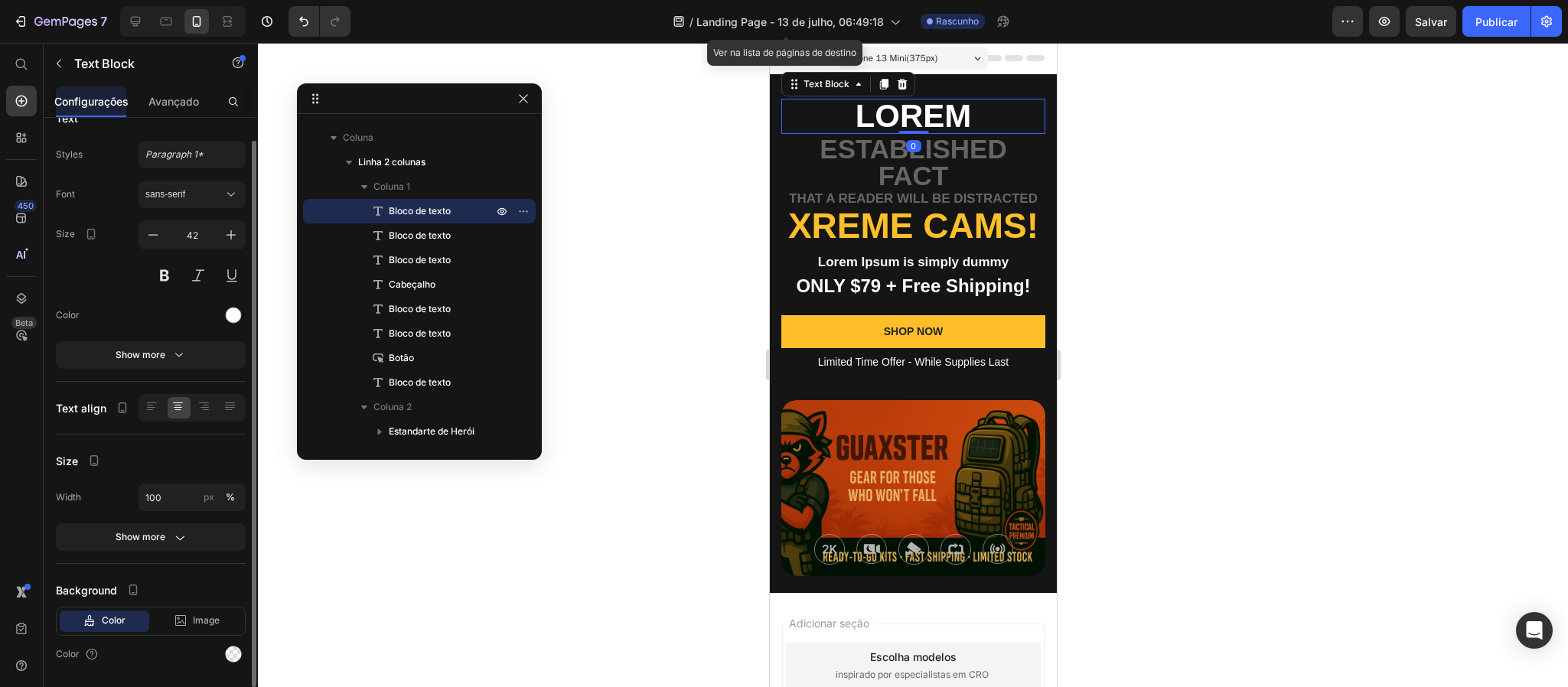 scroll, scrollTop: 0, scrollLeft: 0, axis: both 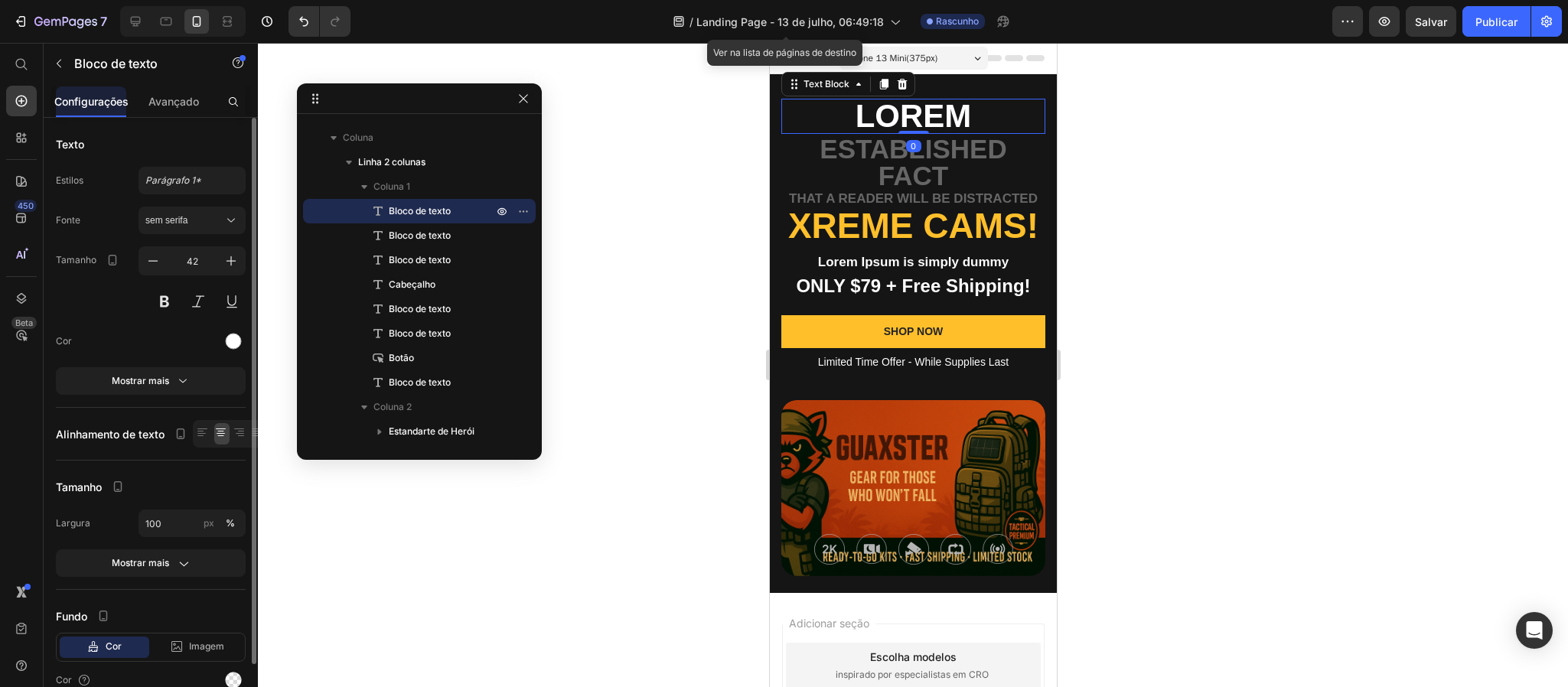 click on "Lorem" at bounding box center [912, 116] 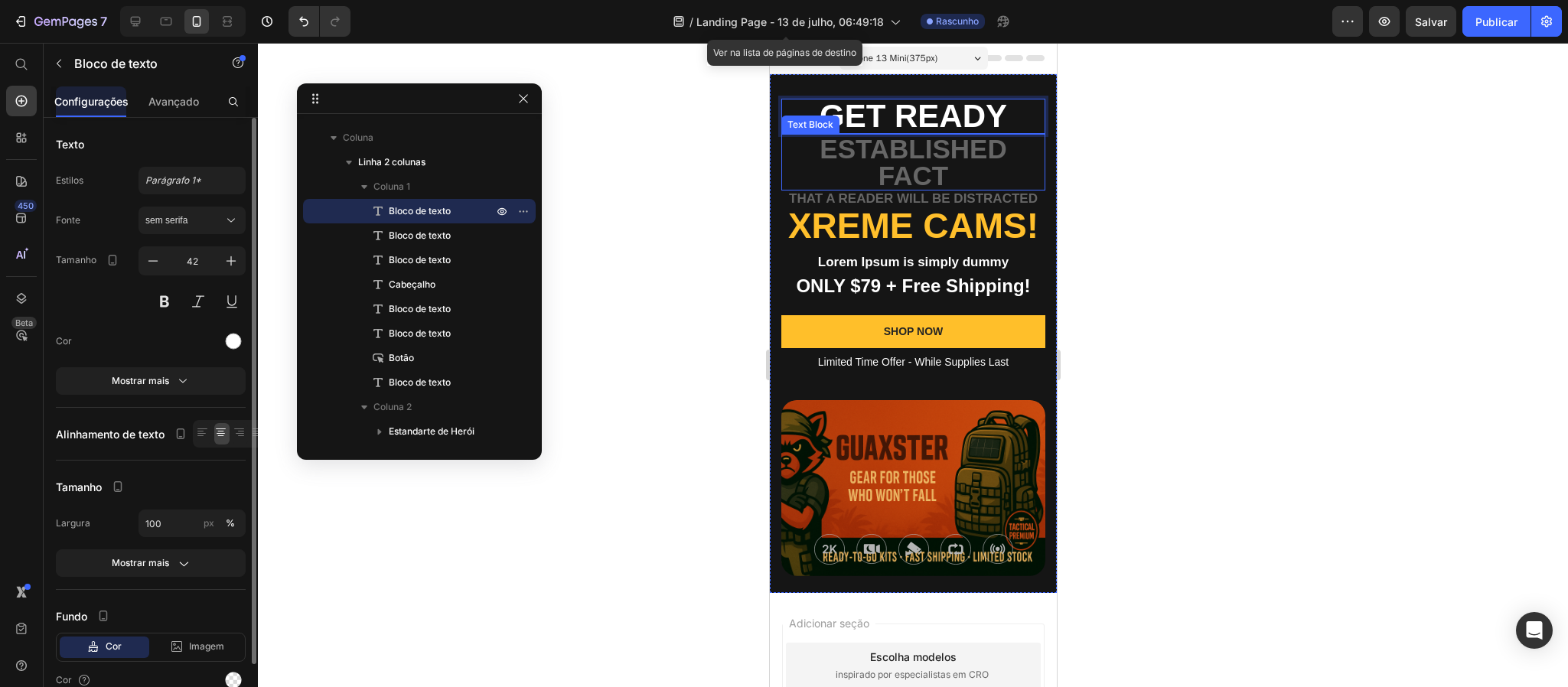 click on "established fact" at bounding box center (912, 162) 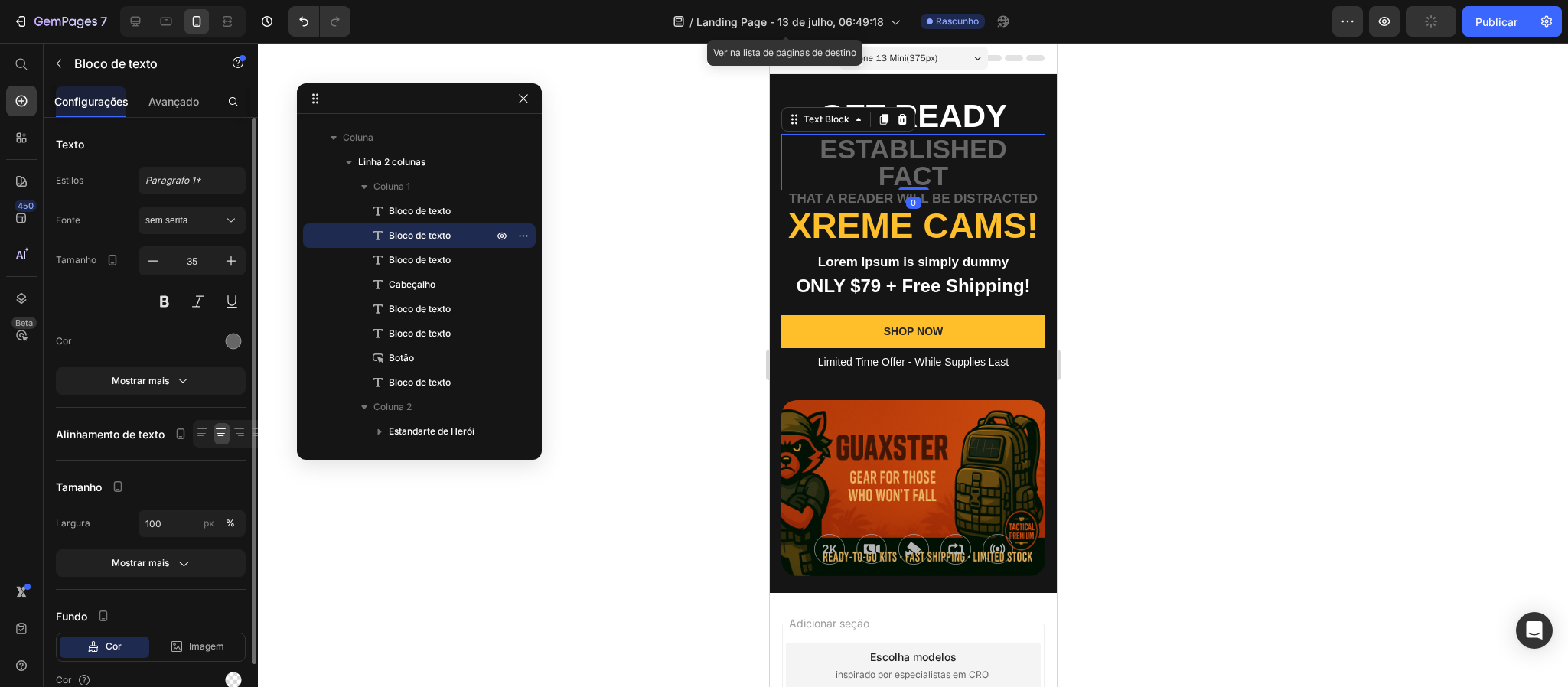 click on "established fact" at bounding box center [912, 162] 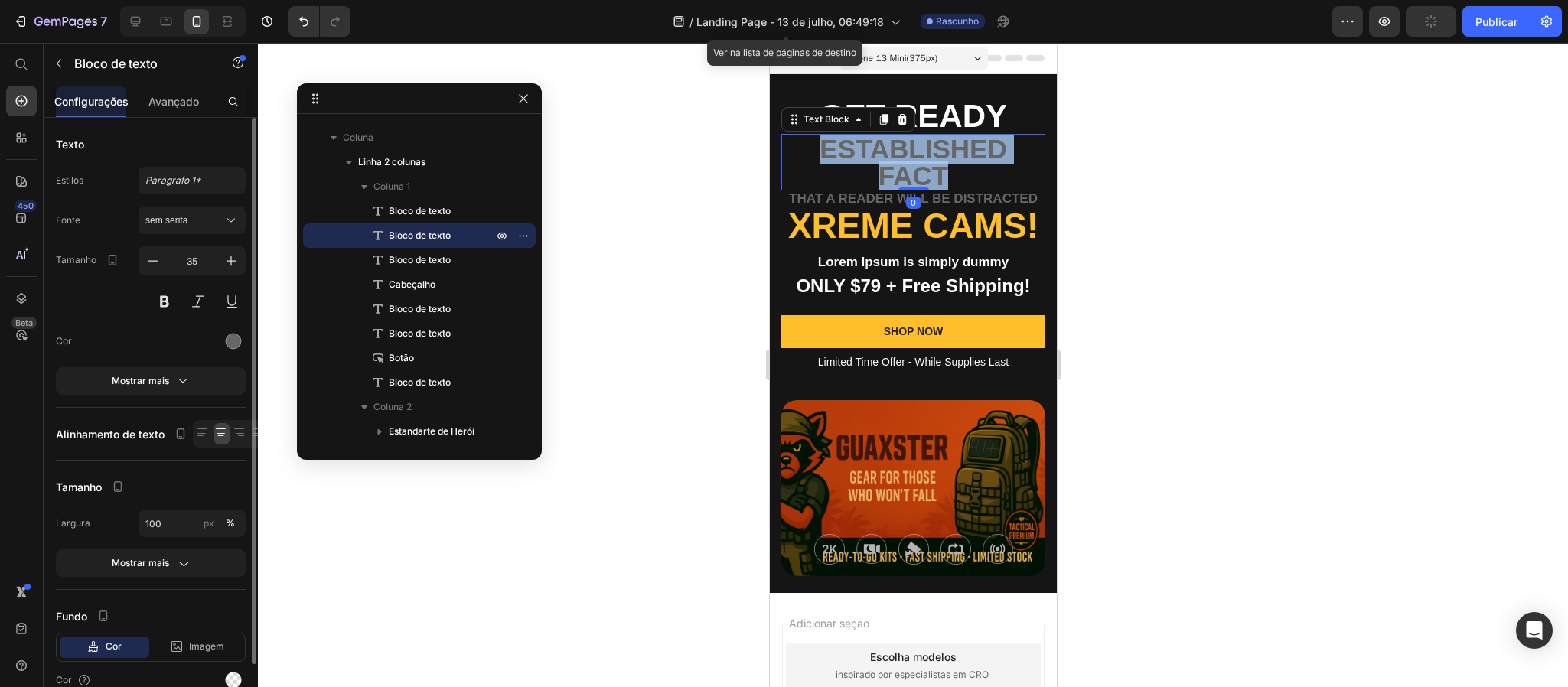 click on "established fact" at bounding box center (912, 162) 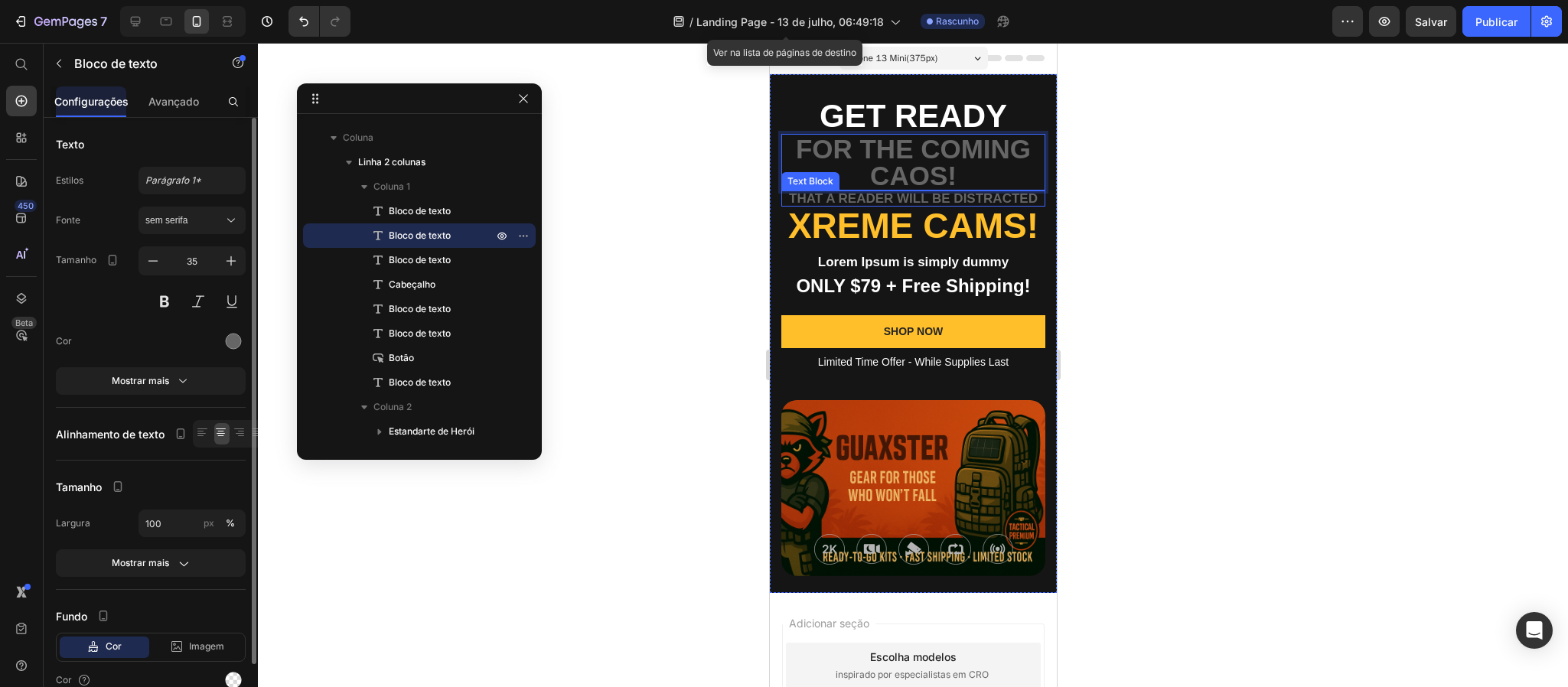 click on "that a reader will be distracted" at bounding box center [912, 198] 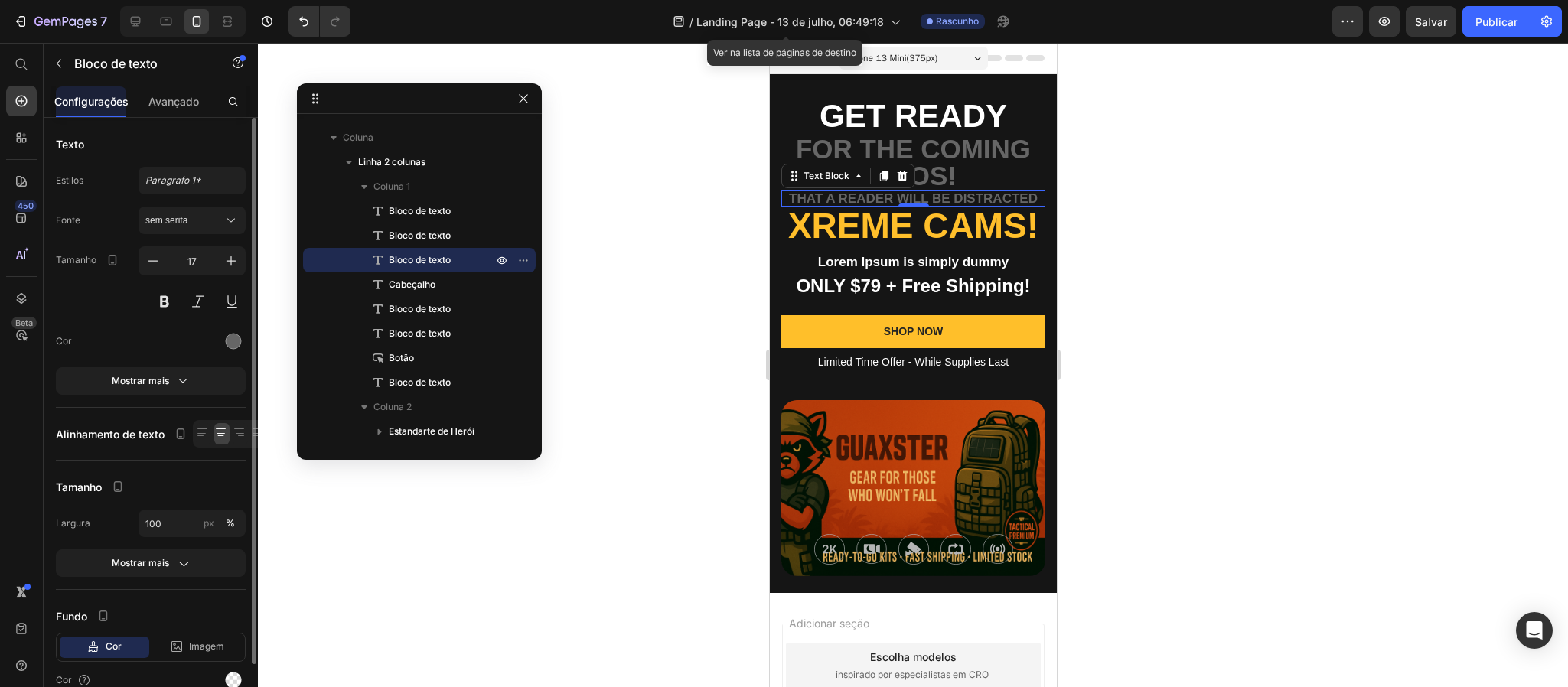 click on "that a reader will be distracted" at bounding box center (912, 198) 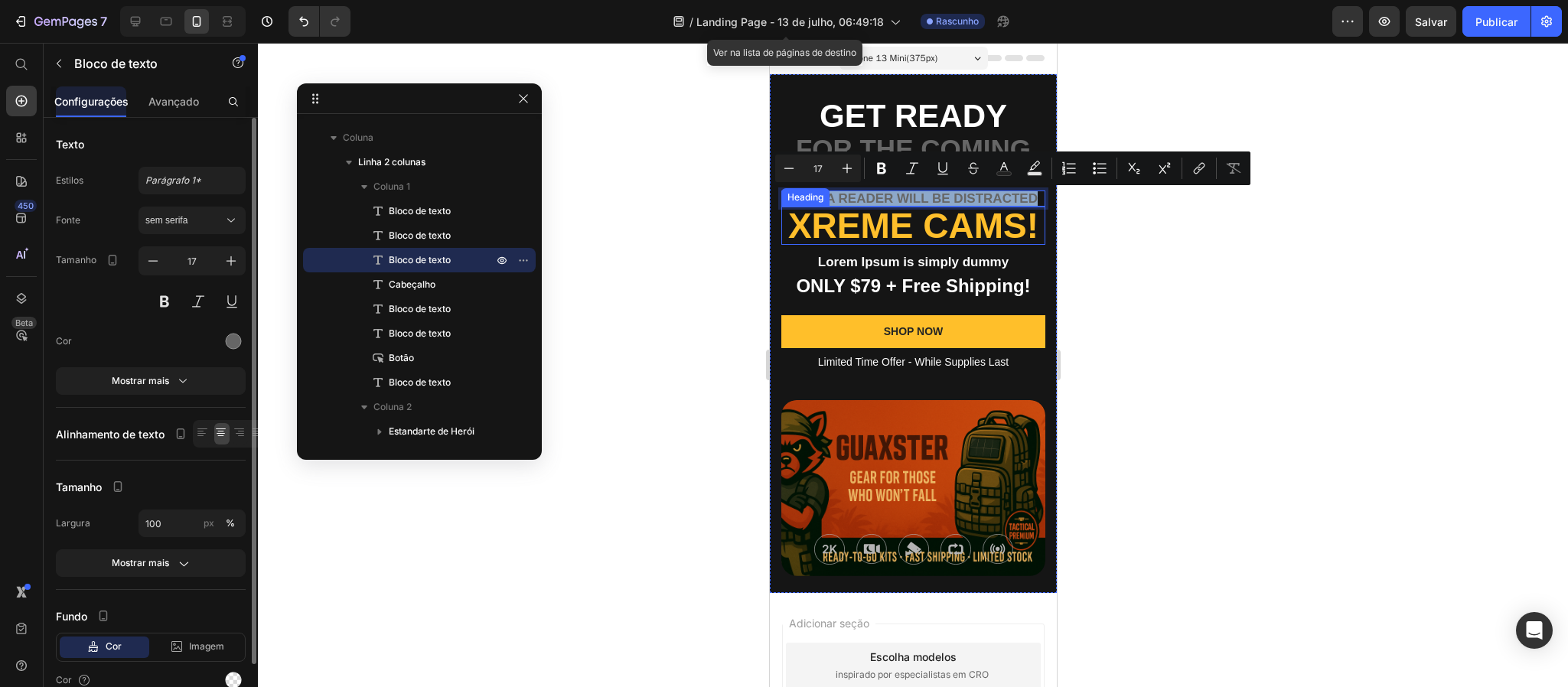 click on "Xreme CAMs!" at bounding box center (912, 226) 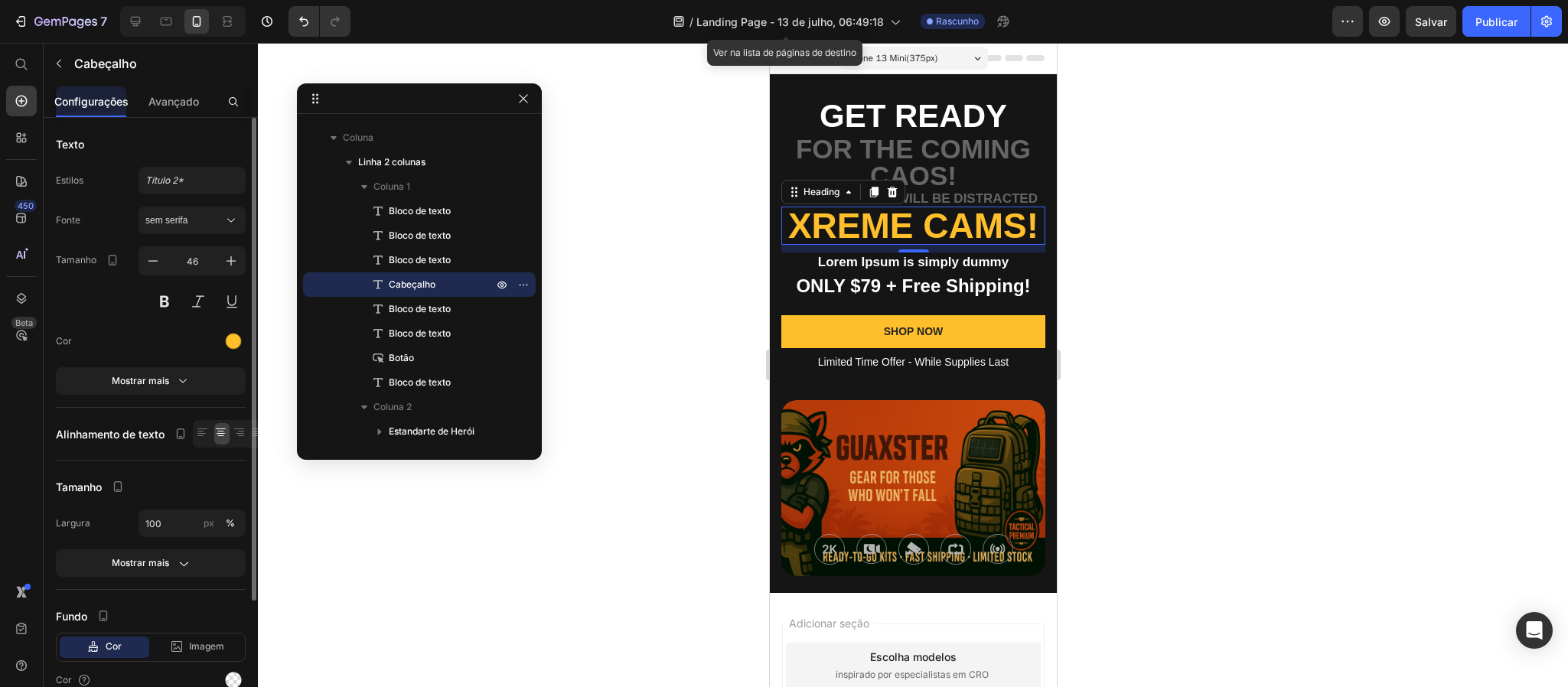 click 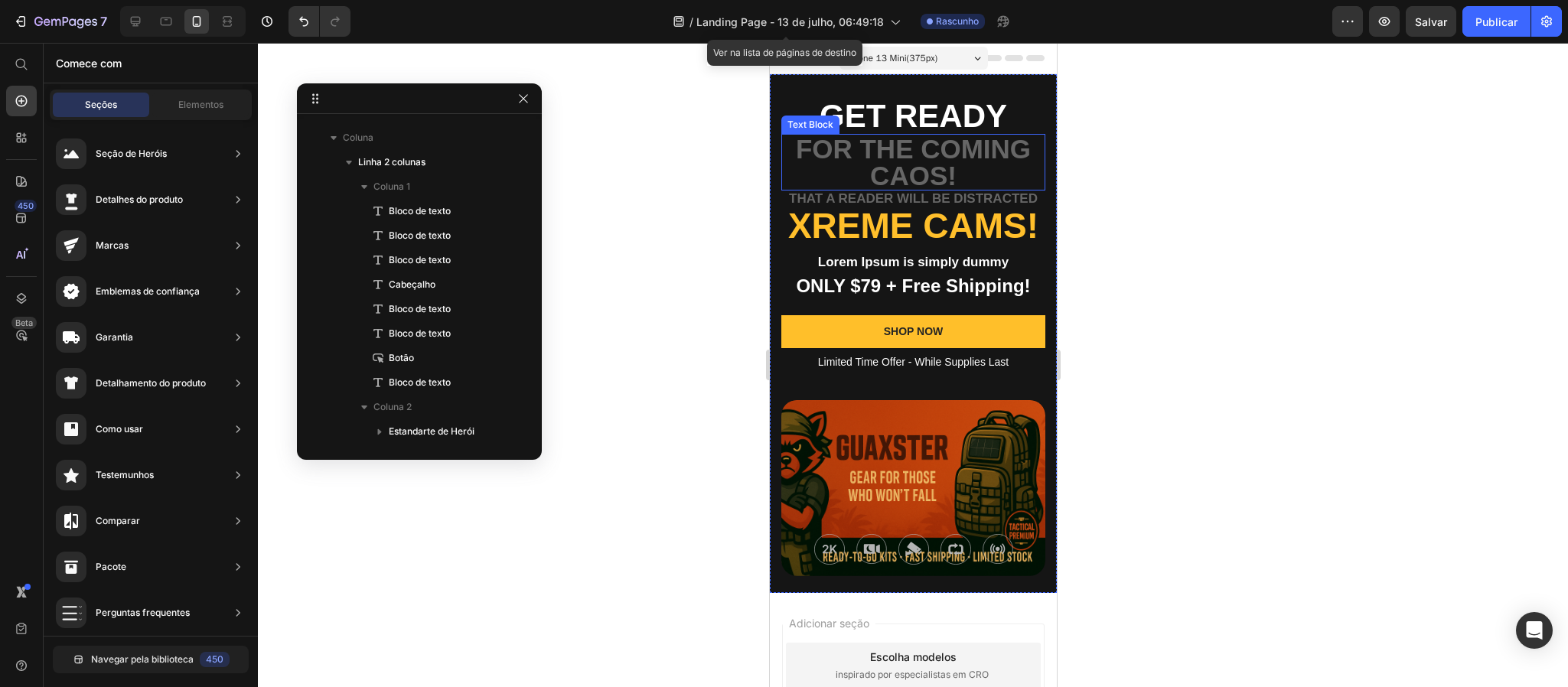 click on "that a reader will be distracted" at bounding box center [912, 198] 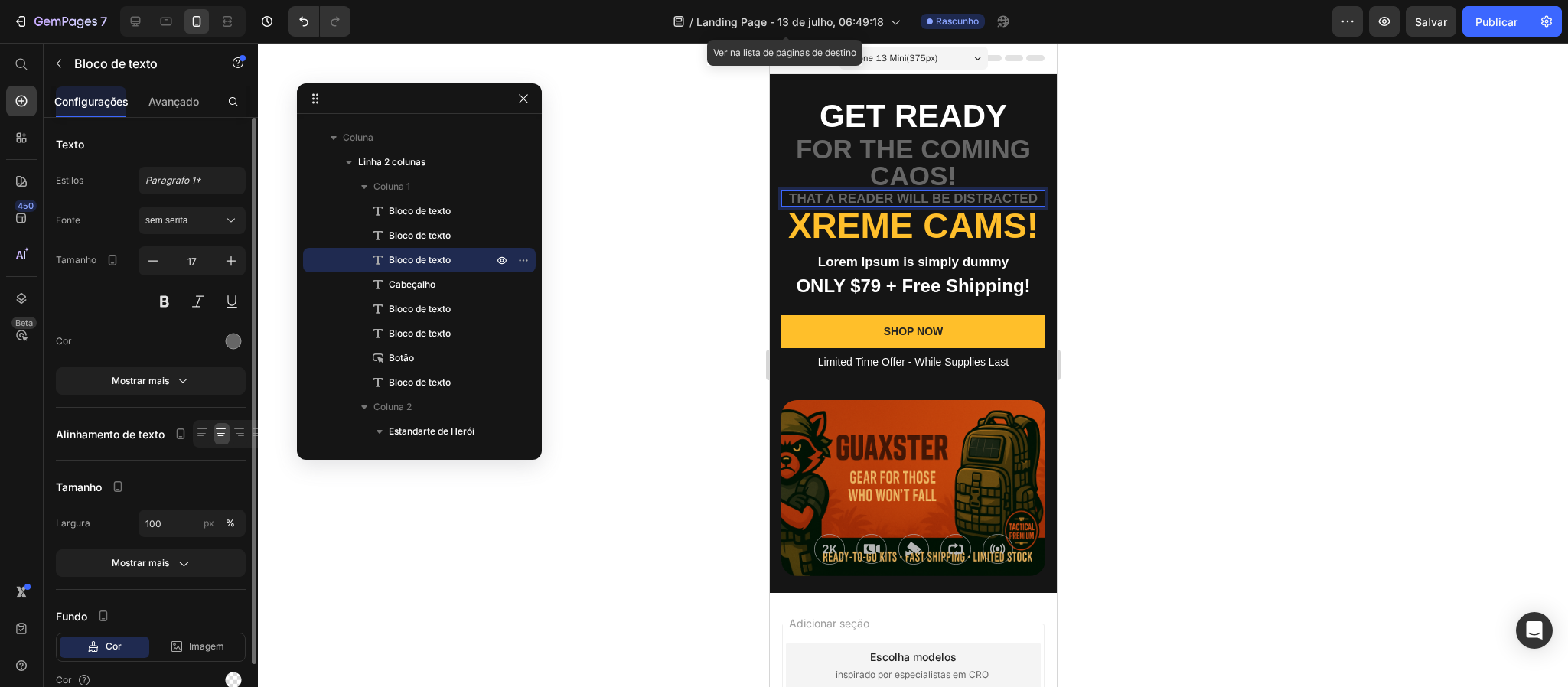 click on "that a reader will be distracted" at bounding box center [912, 198] 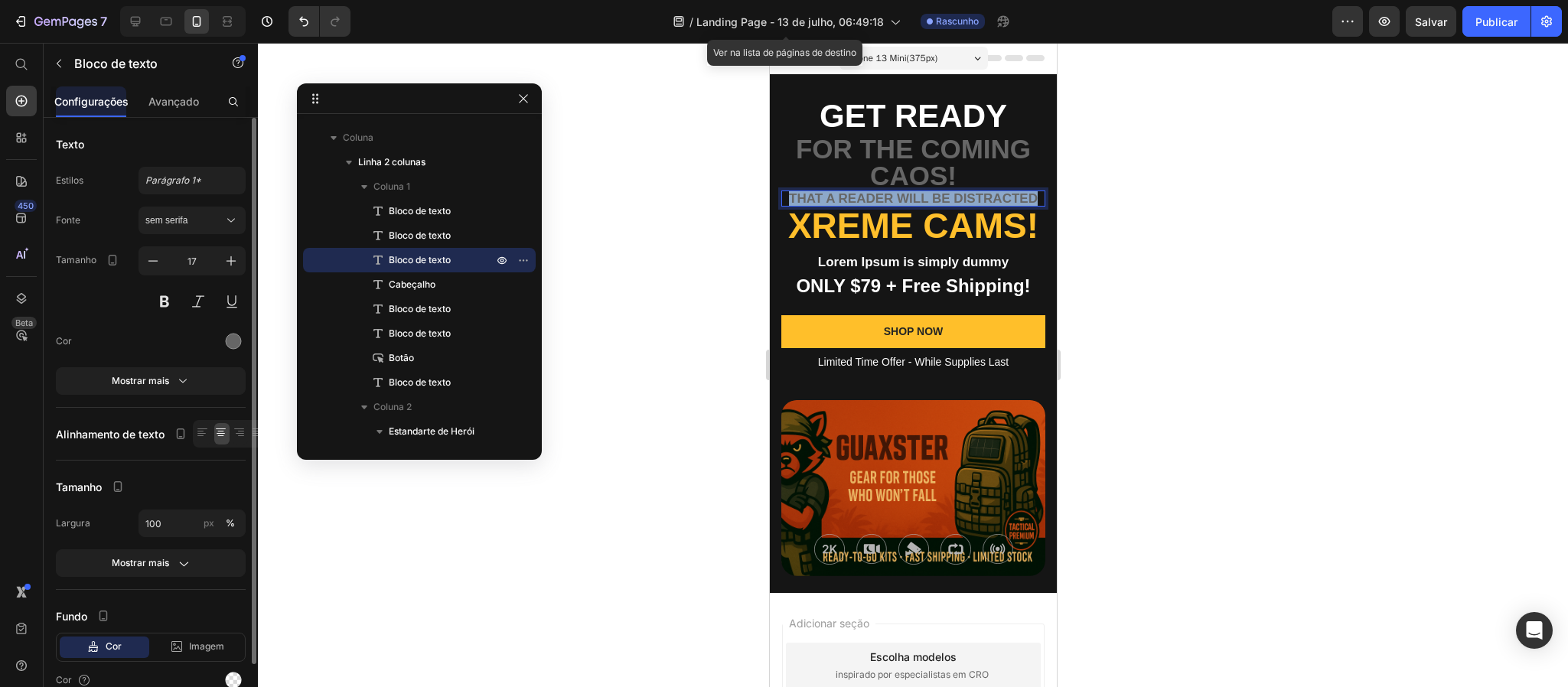 click on "that a reader will be distracted" at bounding box center (912, 198) 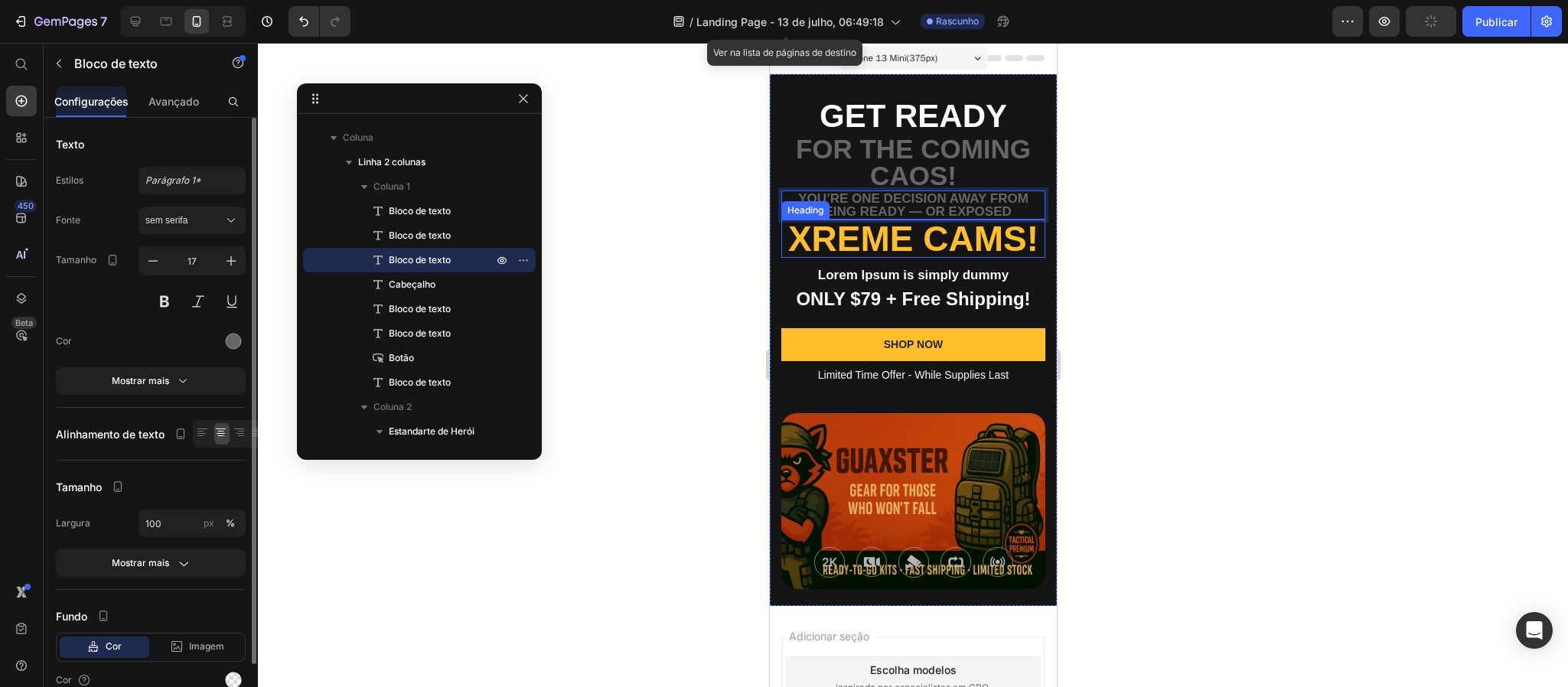 click on "Xreme CAMs!" at bounding box center [912, 239] 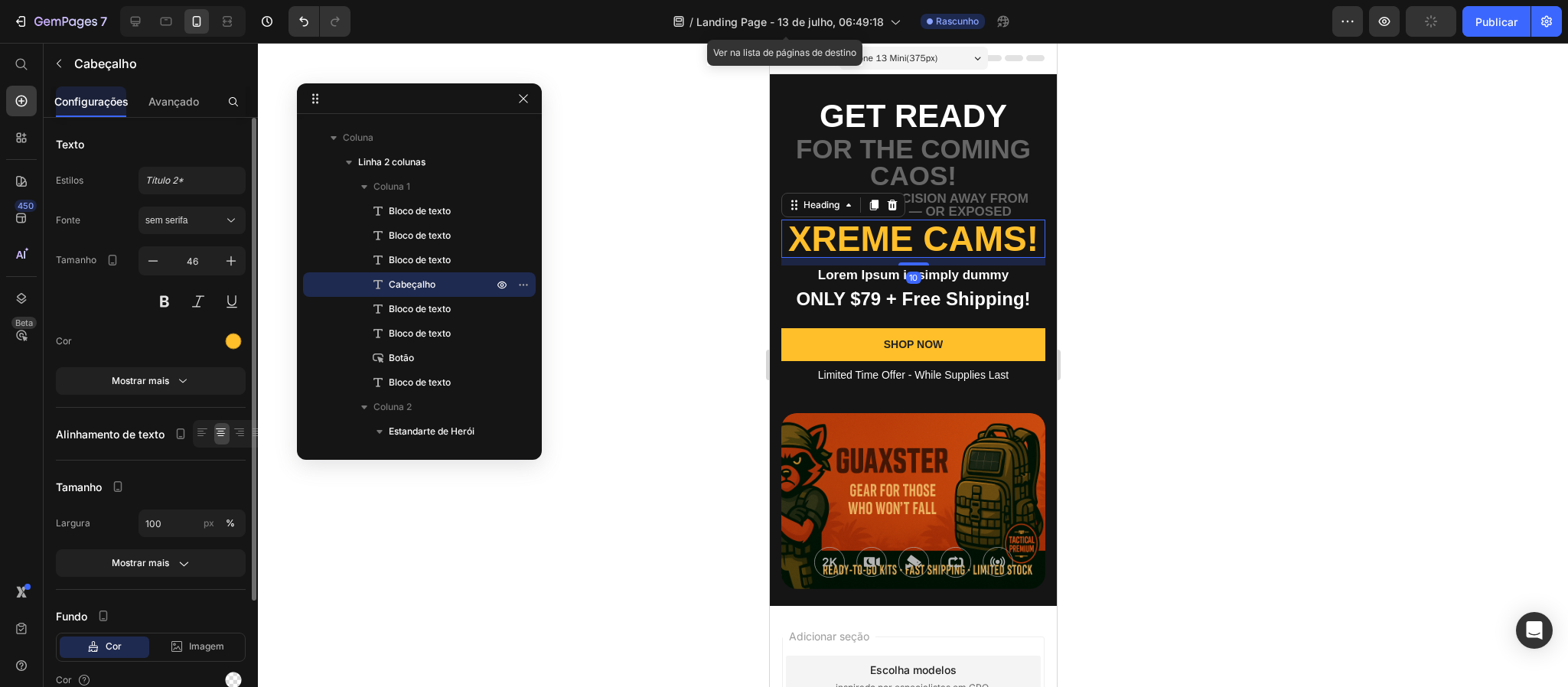 click on "Xreme CAMs!" at bounding box center [912, 239] 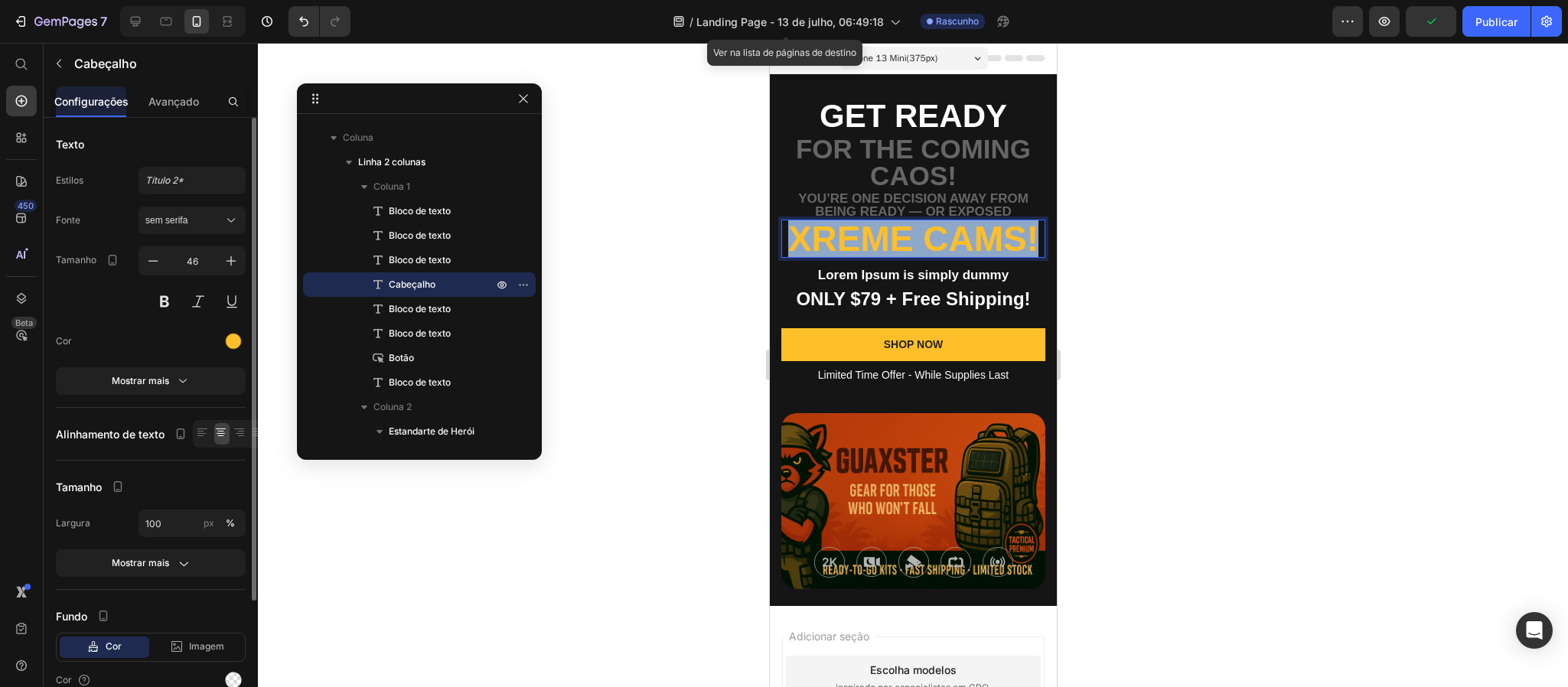 click on "Xreme CAMs!" at bounding box center [912, 239] 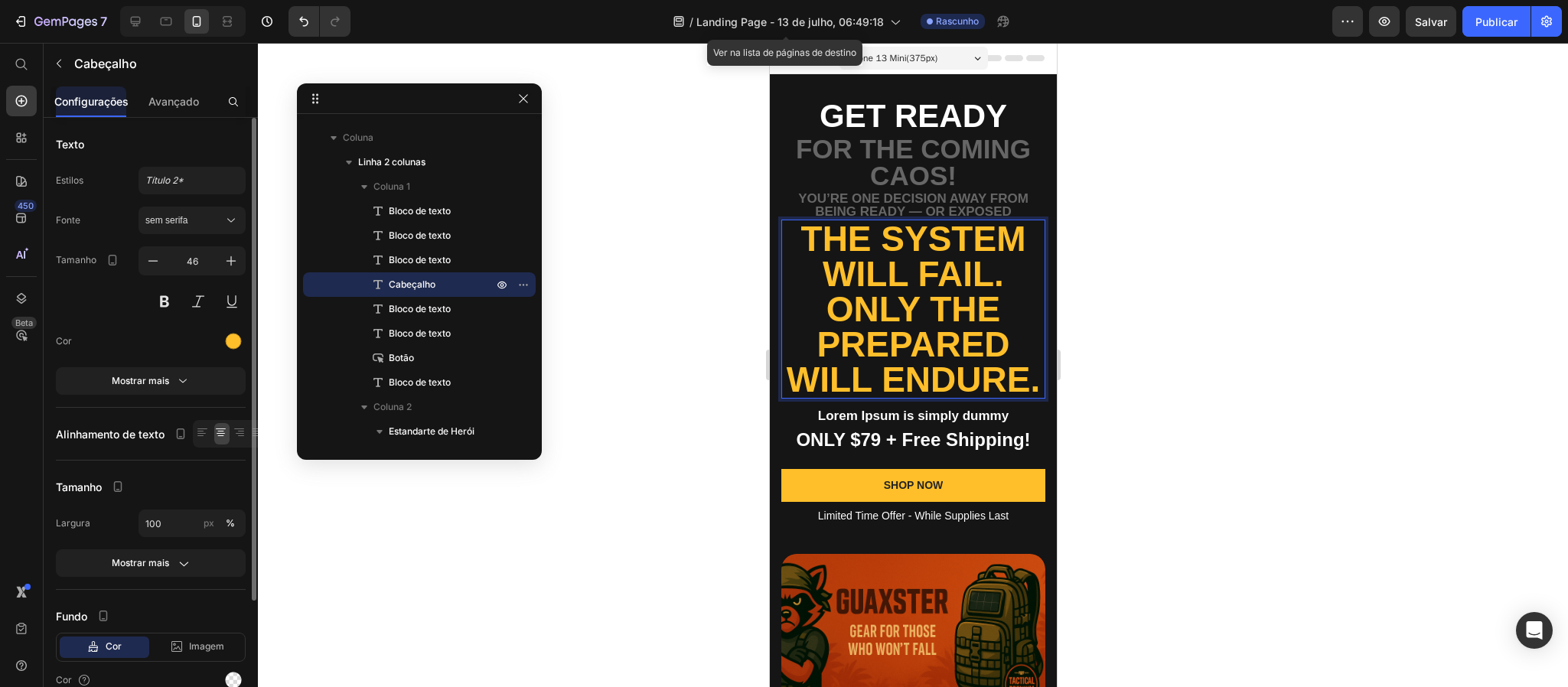 click on "The system will fail. Only the prepared will endure." at bounding box center [912, 309] 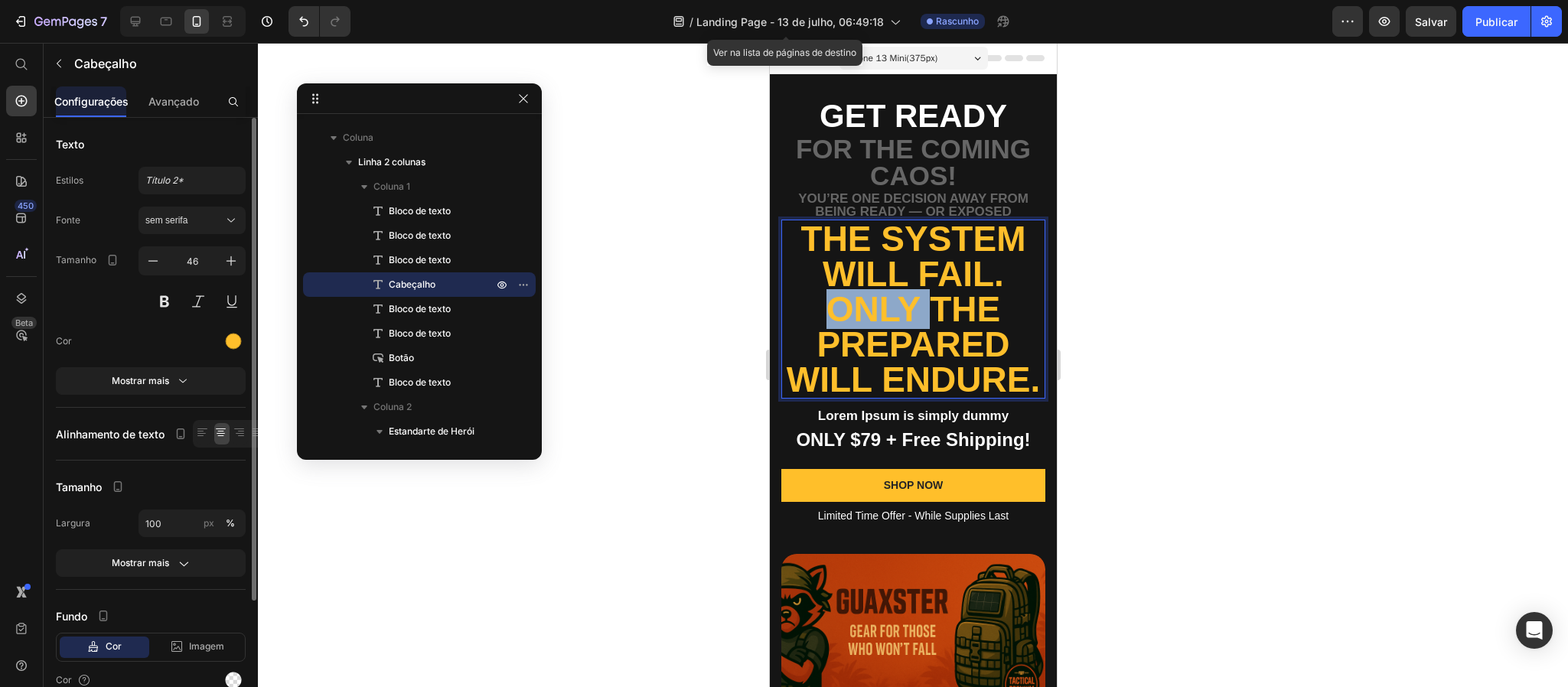 click on "The system will fail. Only the prepared will endure." at bounding box center (912, 309) 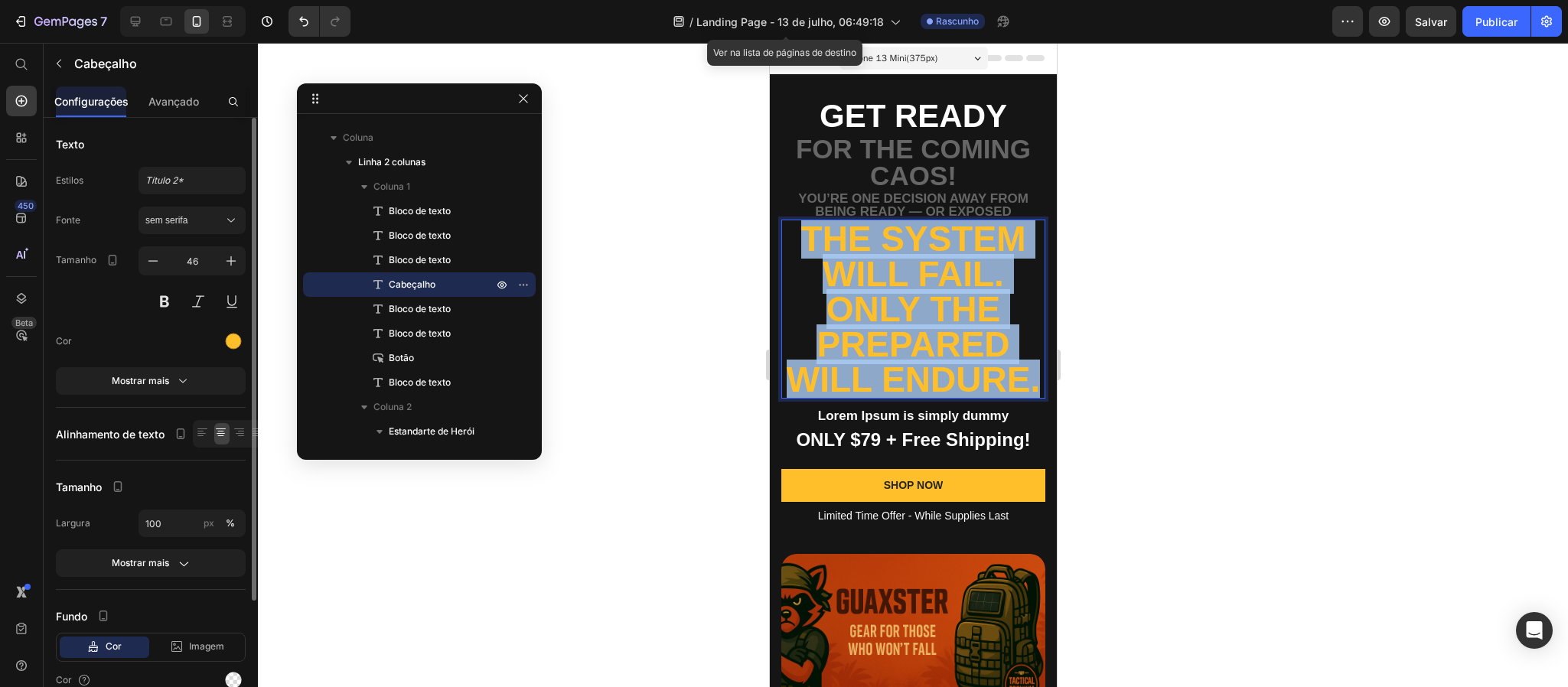 click on "The system will fail. Only the prepared will endure." at bounding box center (912, 309) 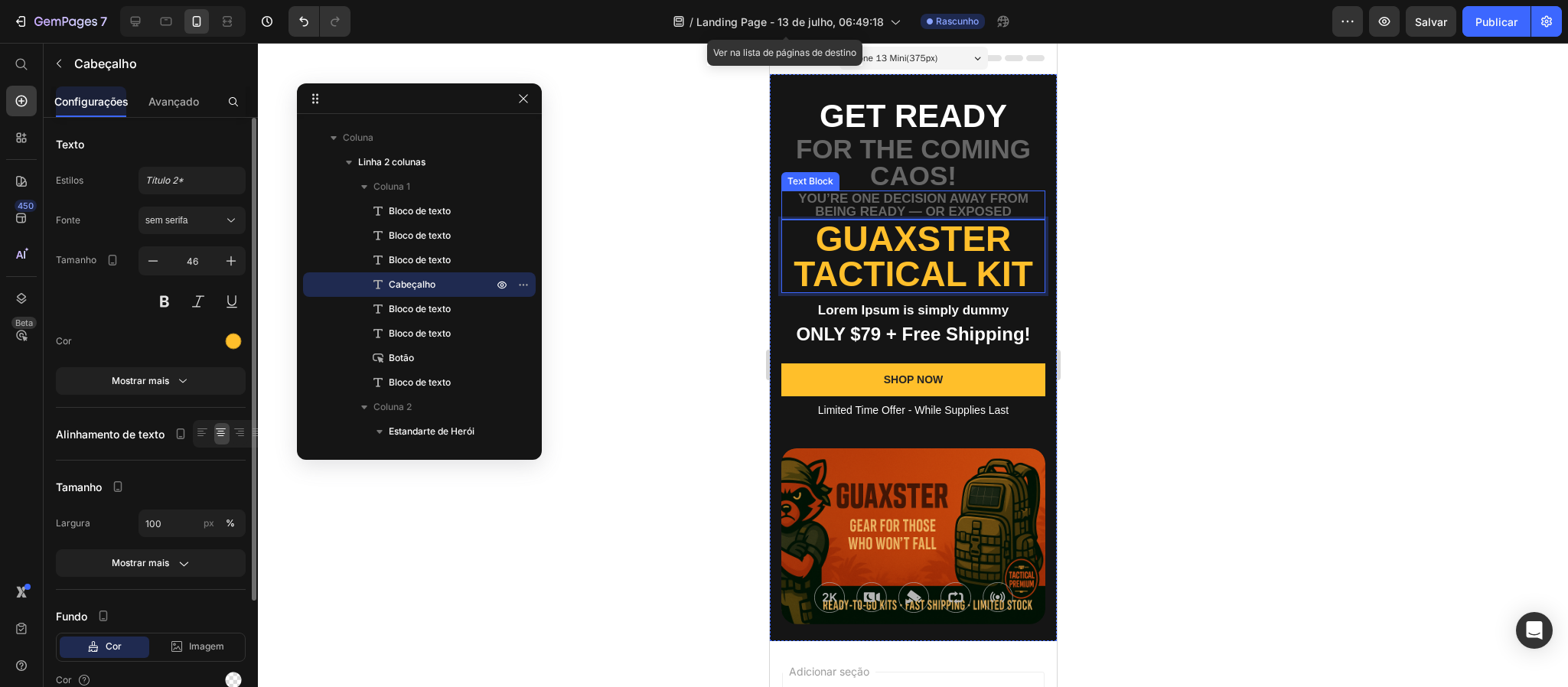 click on "You’re one decision away from being ready — or exposed" at bounding box center (912, 205) 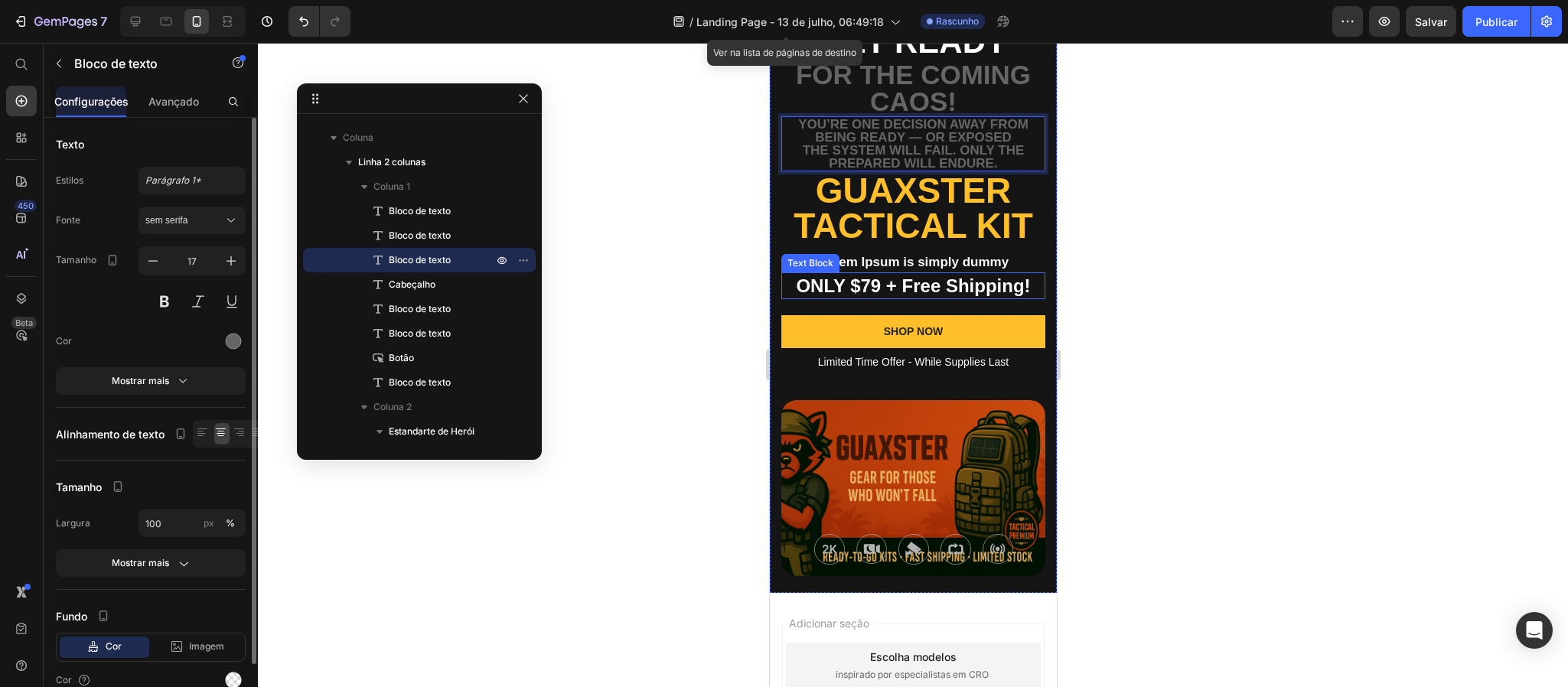 scroll, scrollTop: 115, scrollLeft: 0, axis: vertical 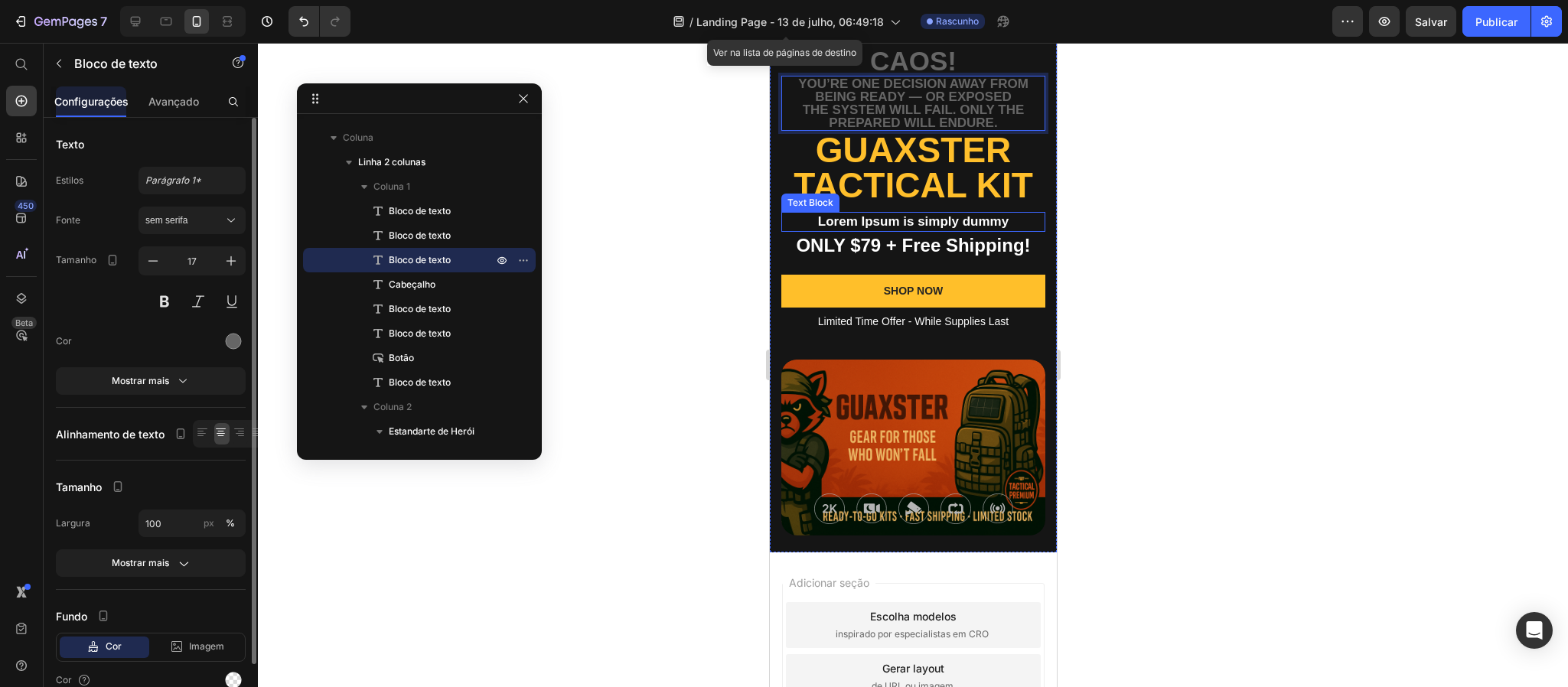 click on "Lorem Ipsum is simply dummy" at bounding box center [912, 222] 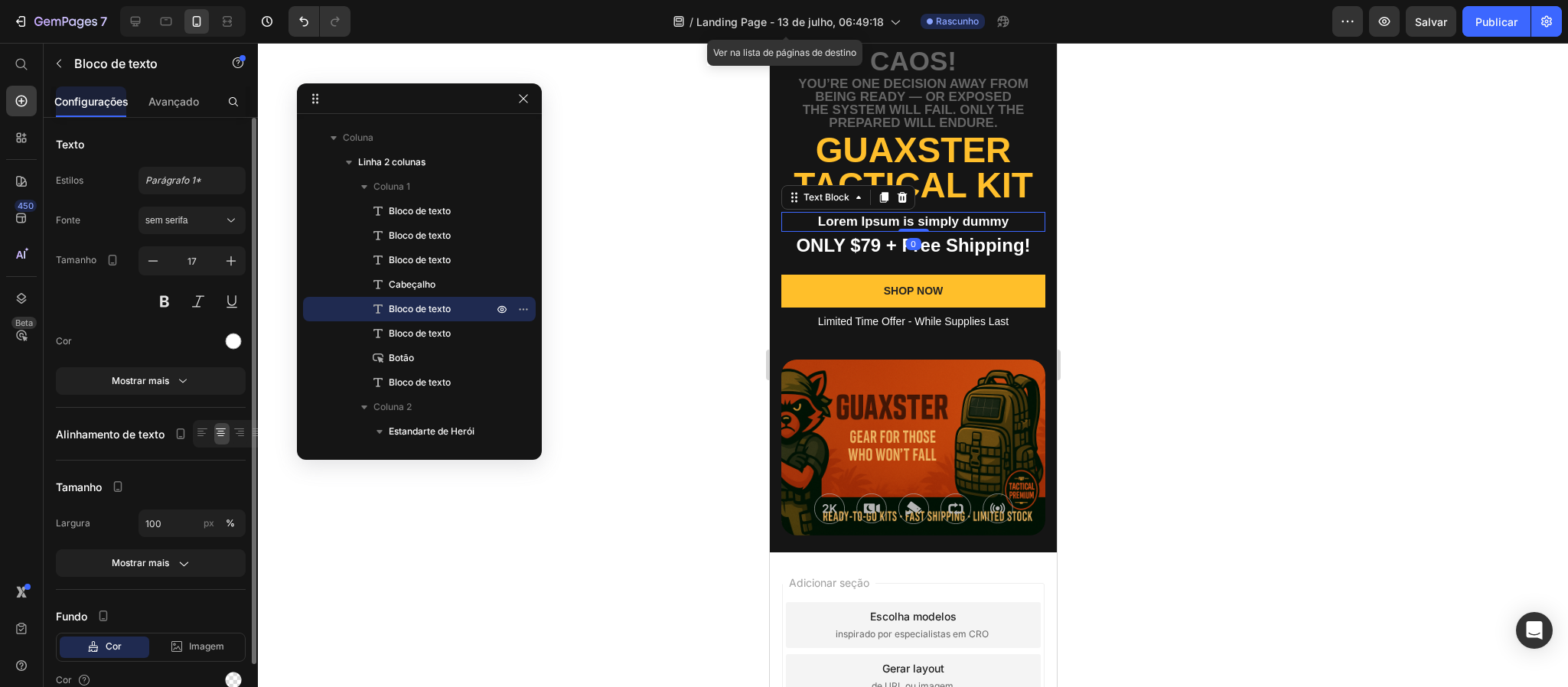 click on "Lorem Ipsum is simply dummy" at bounding box center [912, 222] 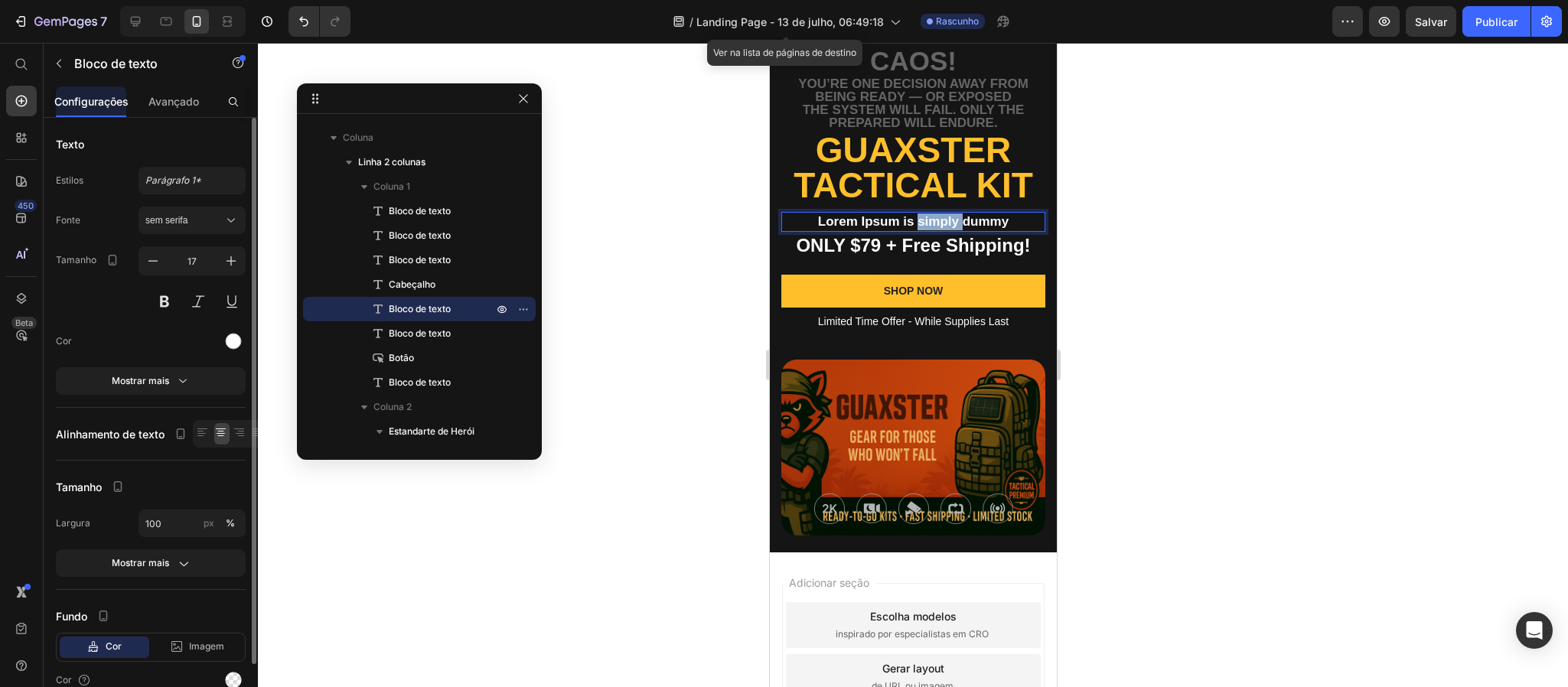 click on "Lorem Ipsum is simply dummy" at bounding box center (912, 222) 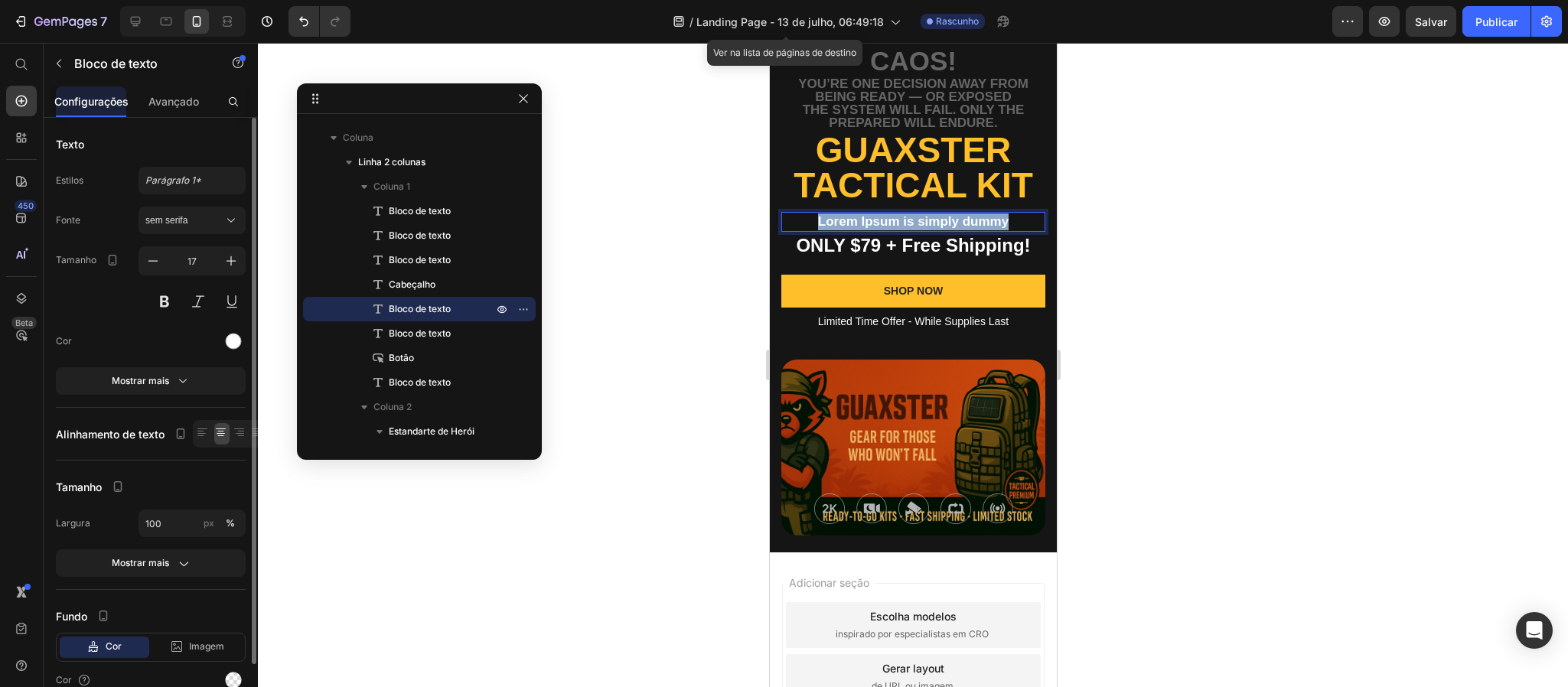 click on "Lorem Ipsum is simply dummy" at bounding box center (912, 222) 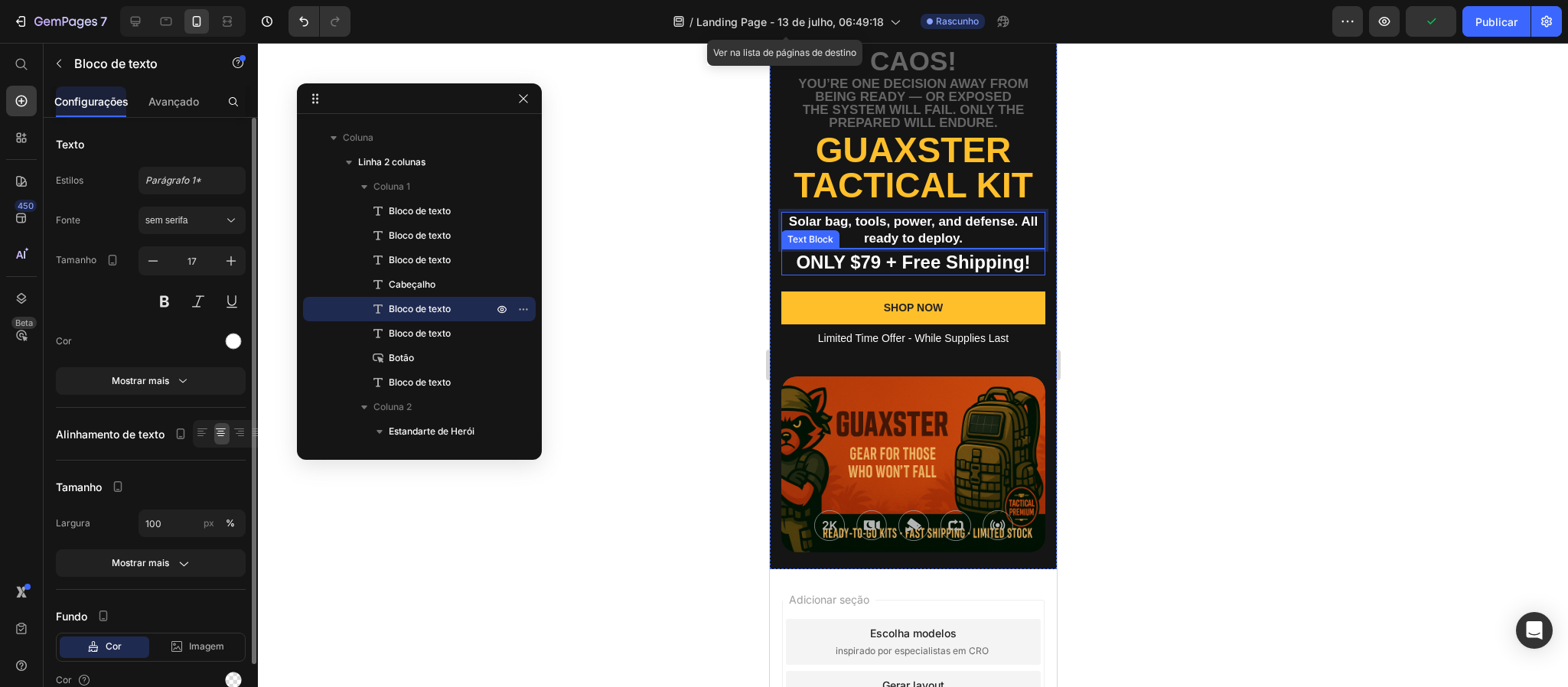click on "ONLY $79 + Free Shipping!" at bounding box center (912, 262) 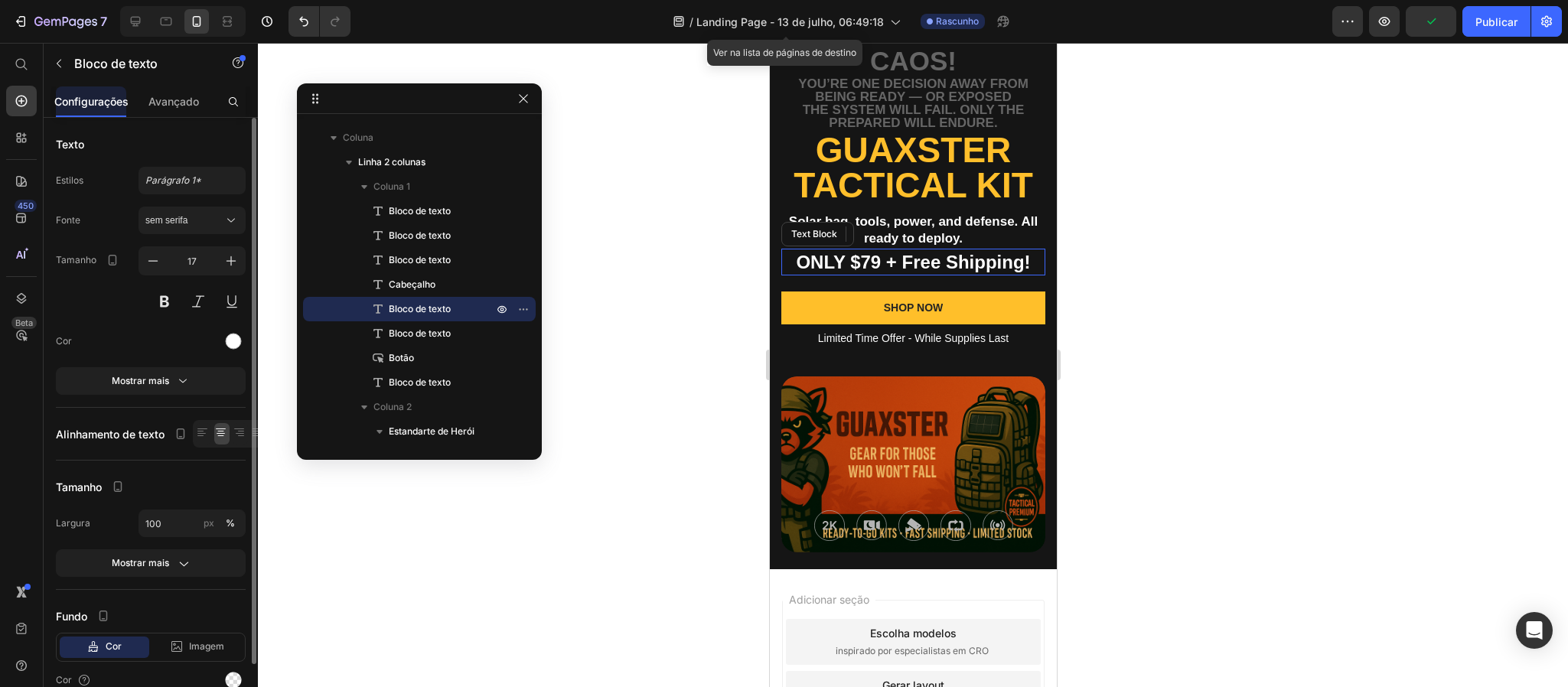 click on "ONLY $79 + Free Shipping!" at bounding box center (912, 262) 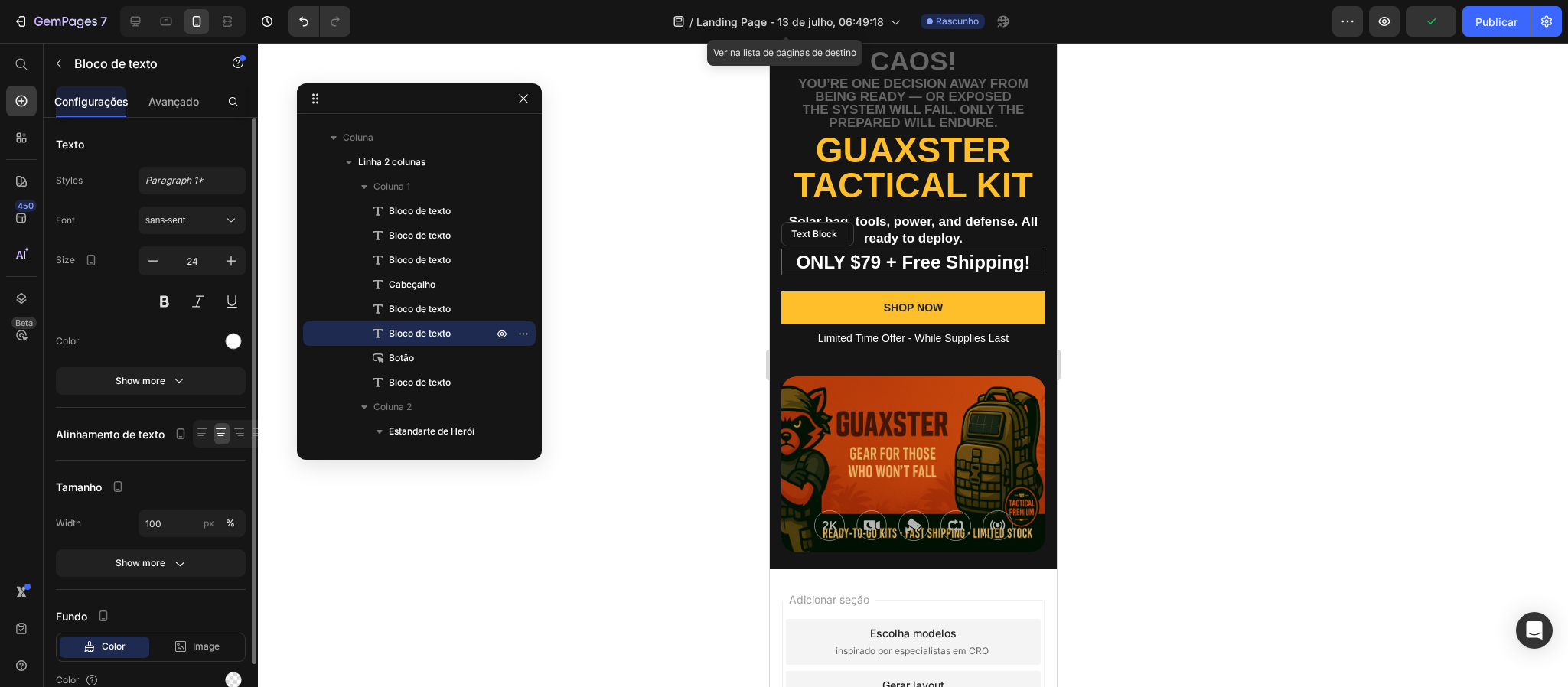 click on "ONLY $79 + Free Shipping!" at bounding box center [912, 262] 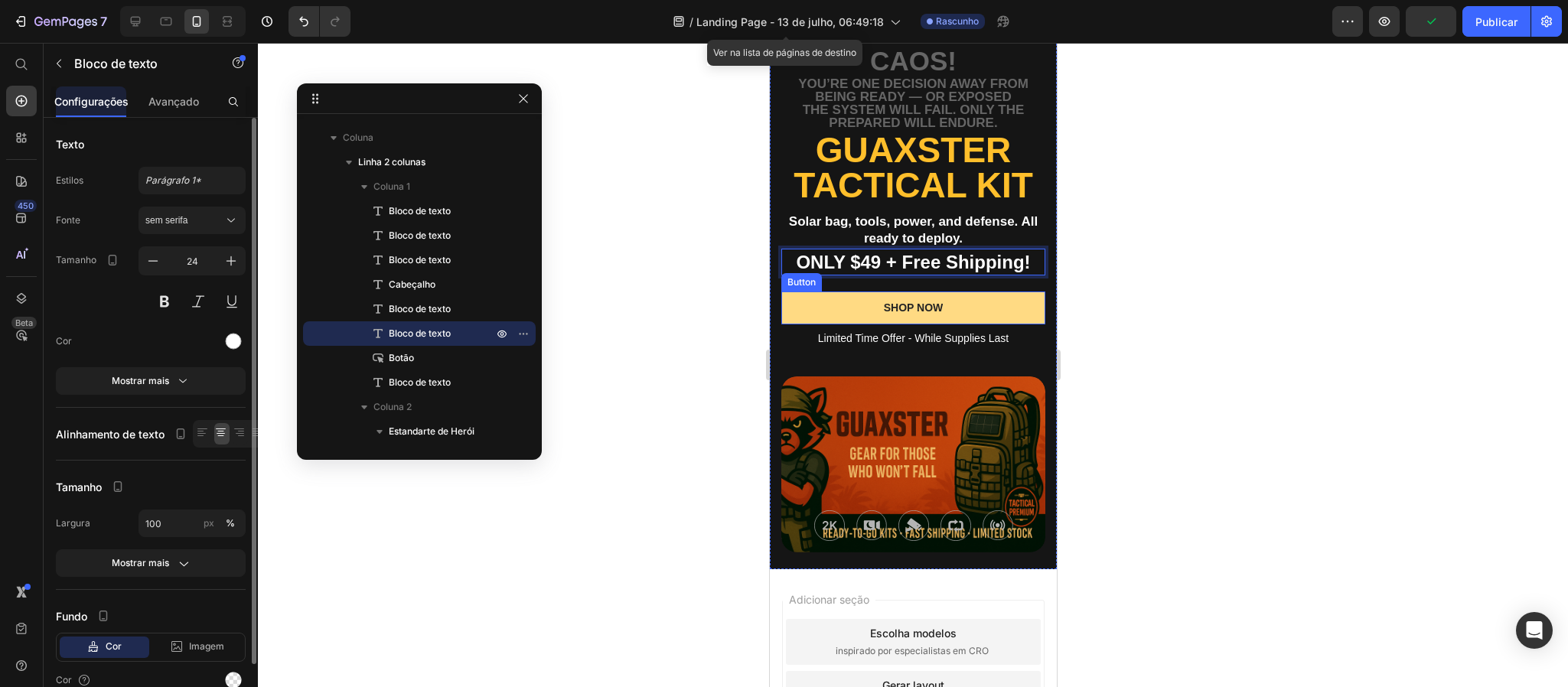 click on "SHOP NOW" at bounding box center (912, 308) 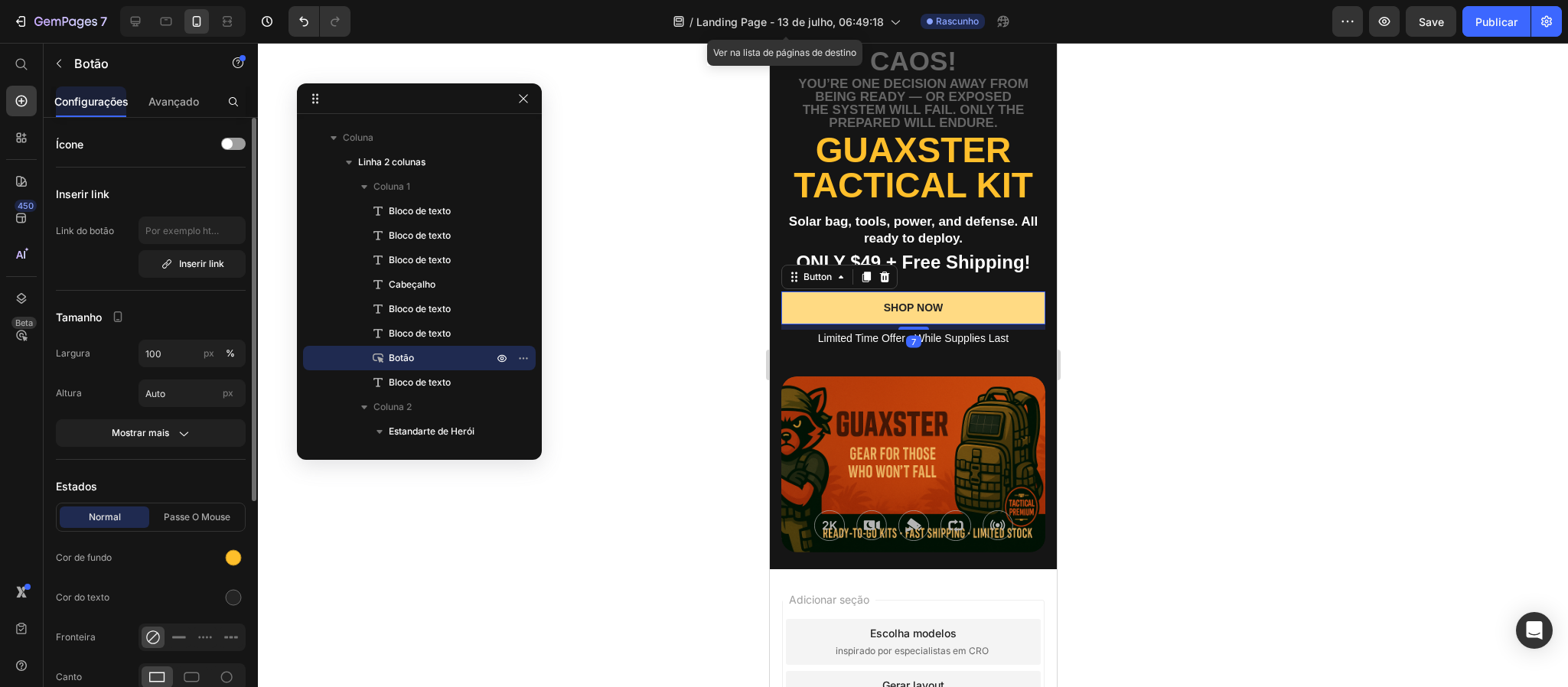 click on "SHOP NOW" at bounding box center [912, 308] 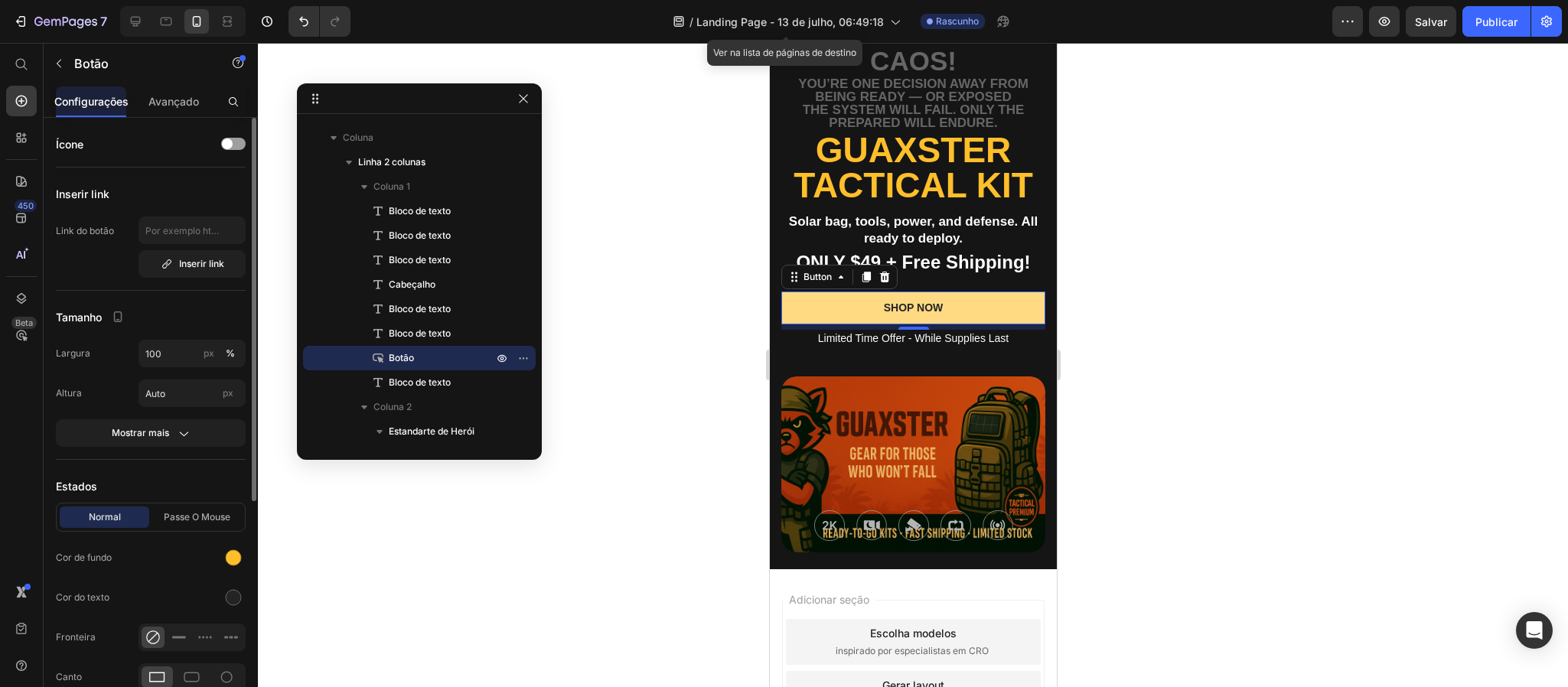 click on "SHOP NOW" at bounding box center (912, 308) 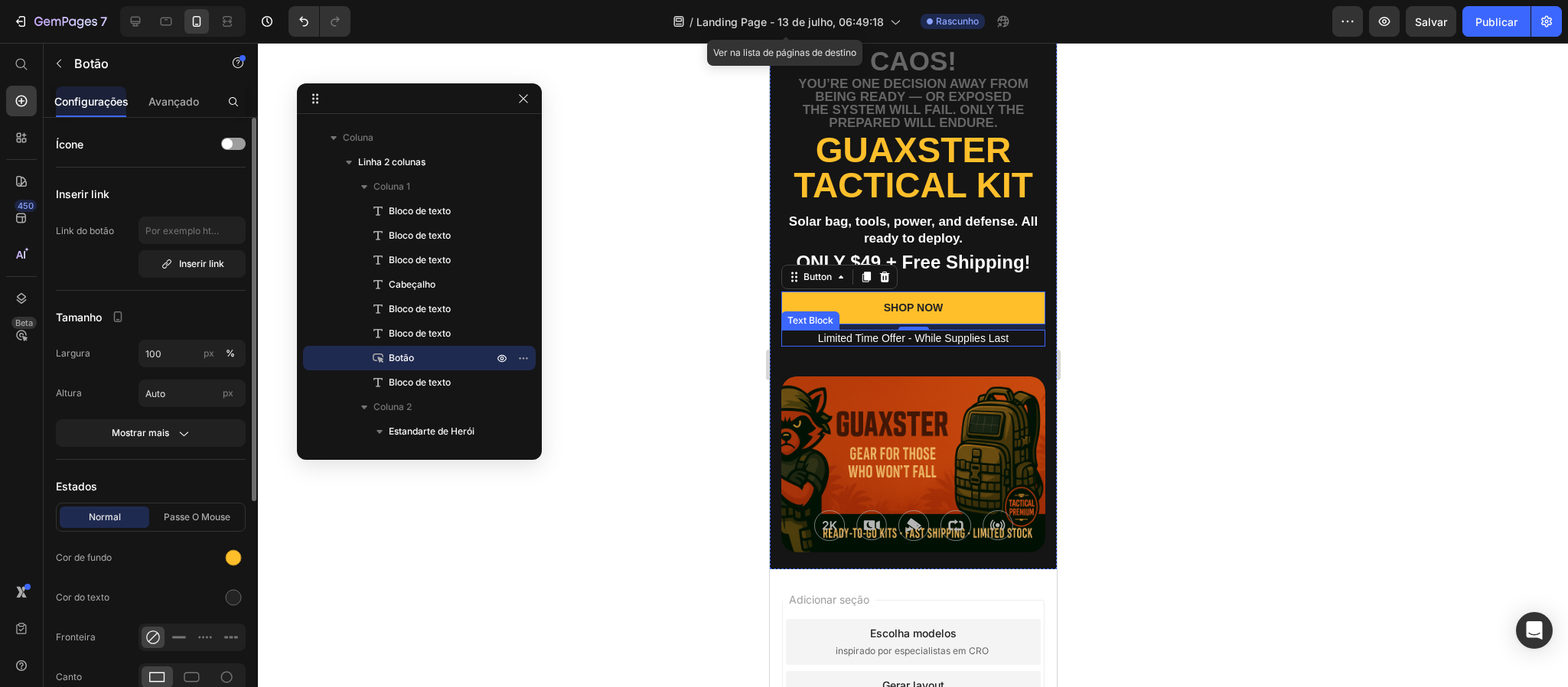 click on "Limited Time Offer - While Supplies Last" at bounding box center [912, 338] 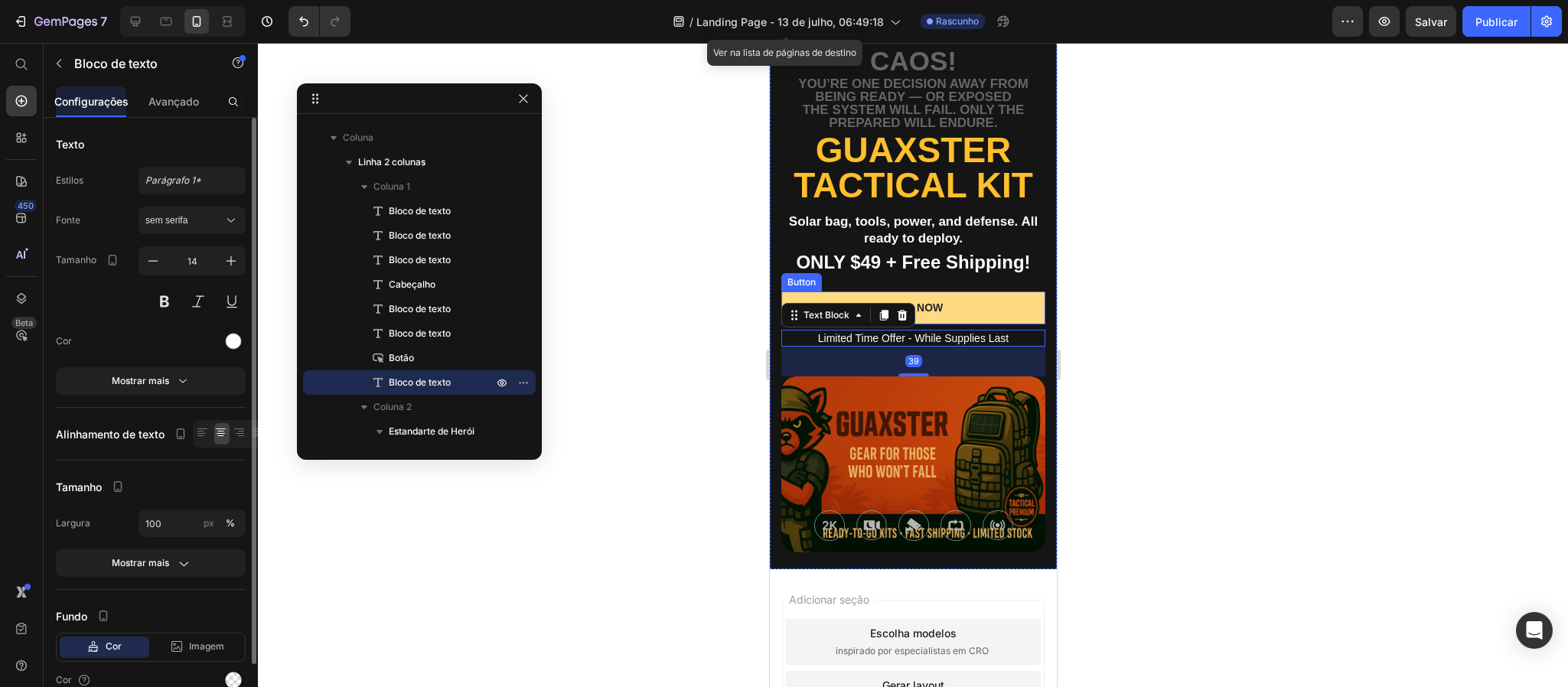 click on "SHOP NOW" at bounding box center (912, 308) 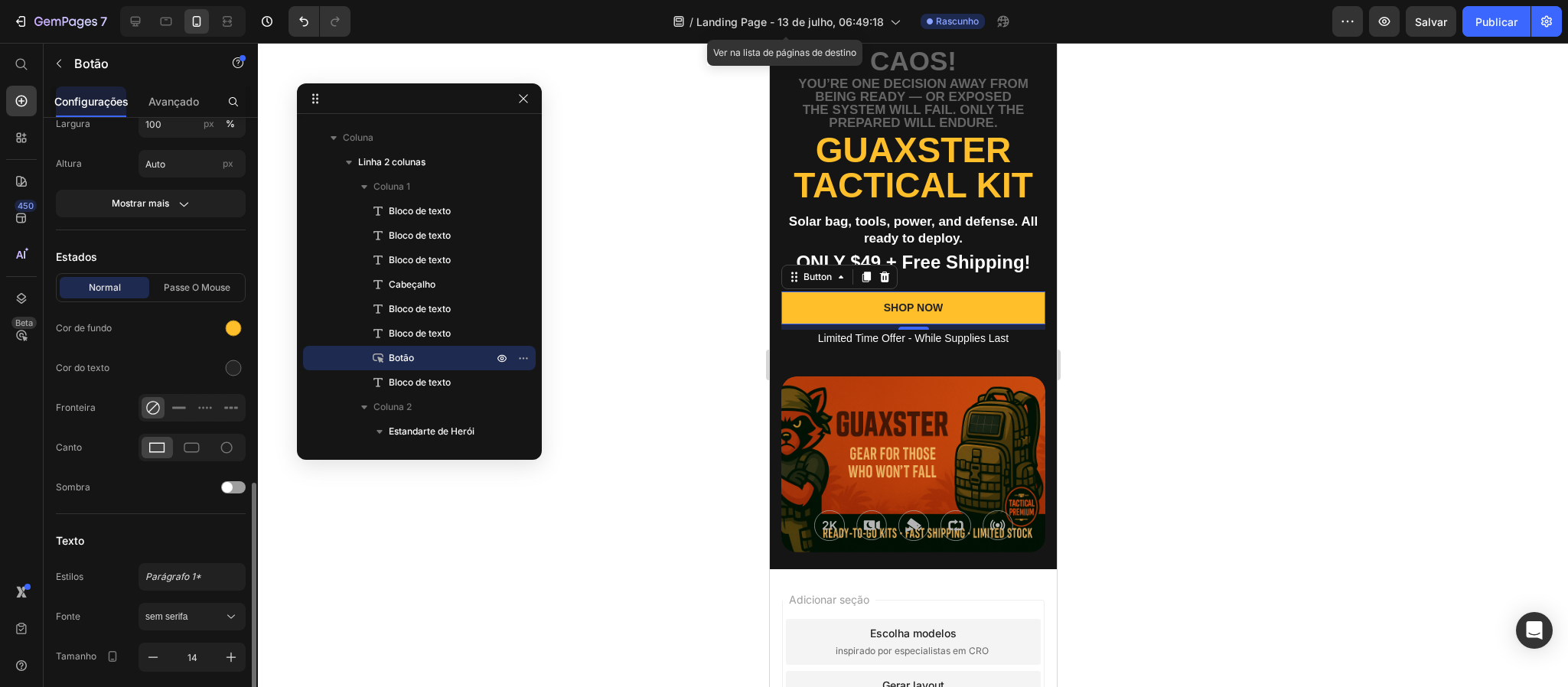 scroll, scrollTop: 366, scrollLeft: 0, axis: vertical 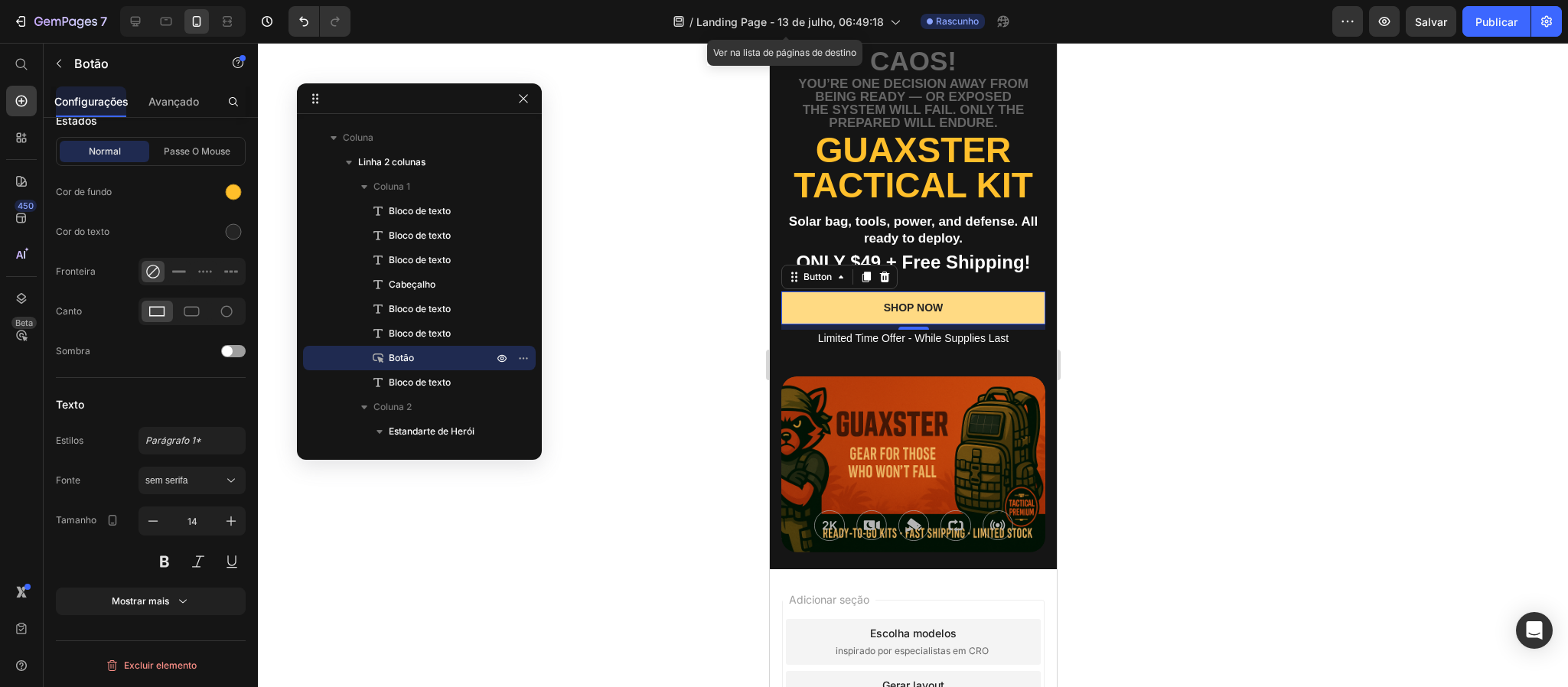 click on "SHOP NOW" at bounding box center (912, 308) 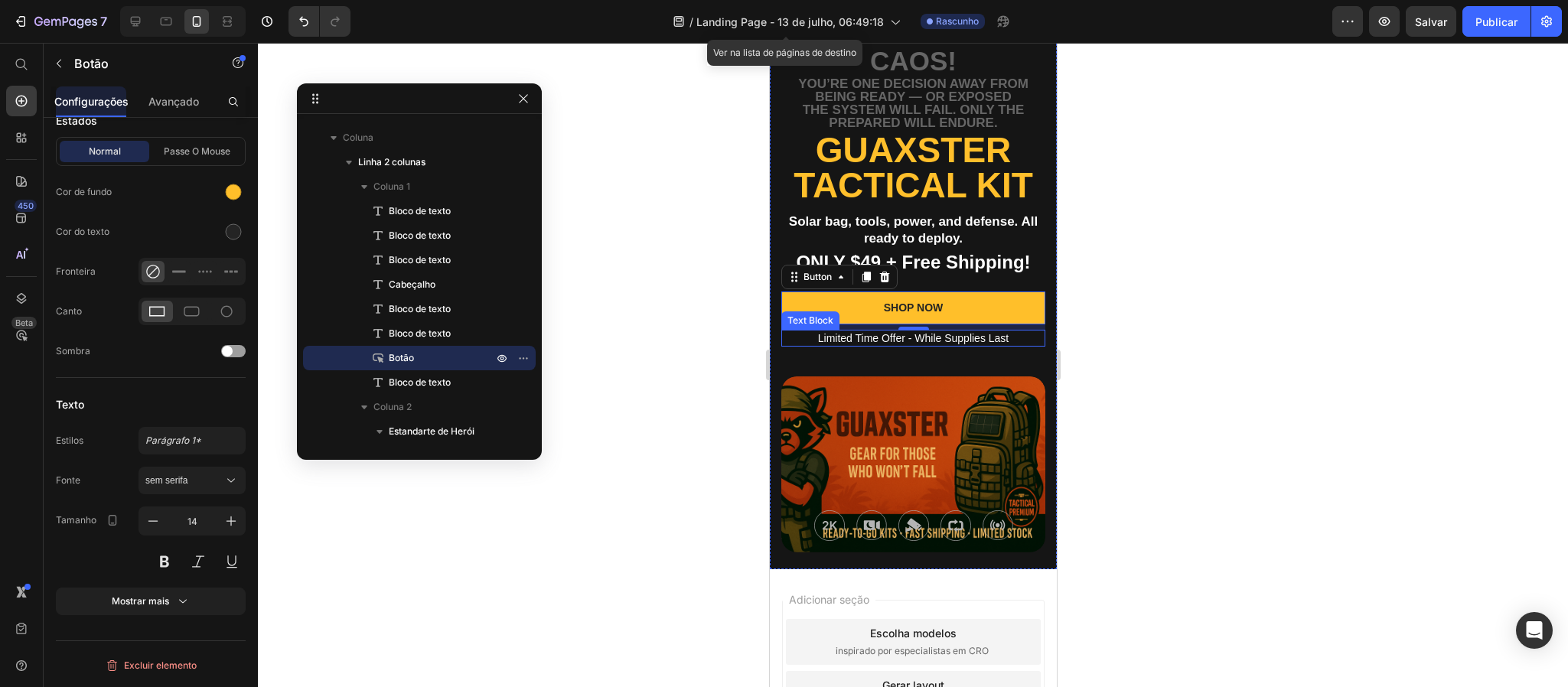 click on "Limited Time Offer - While Supplies Last" at bounding box center (912, 338) 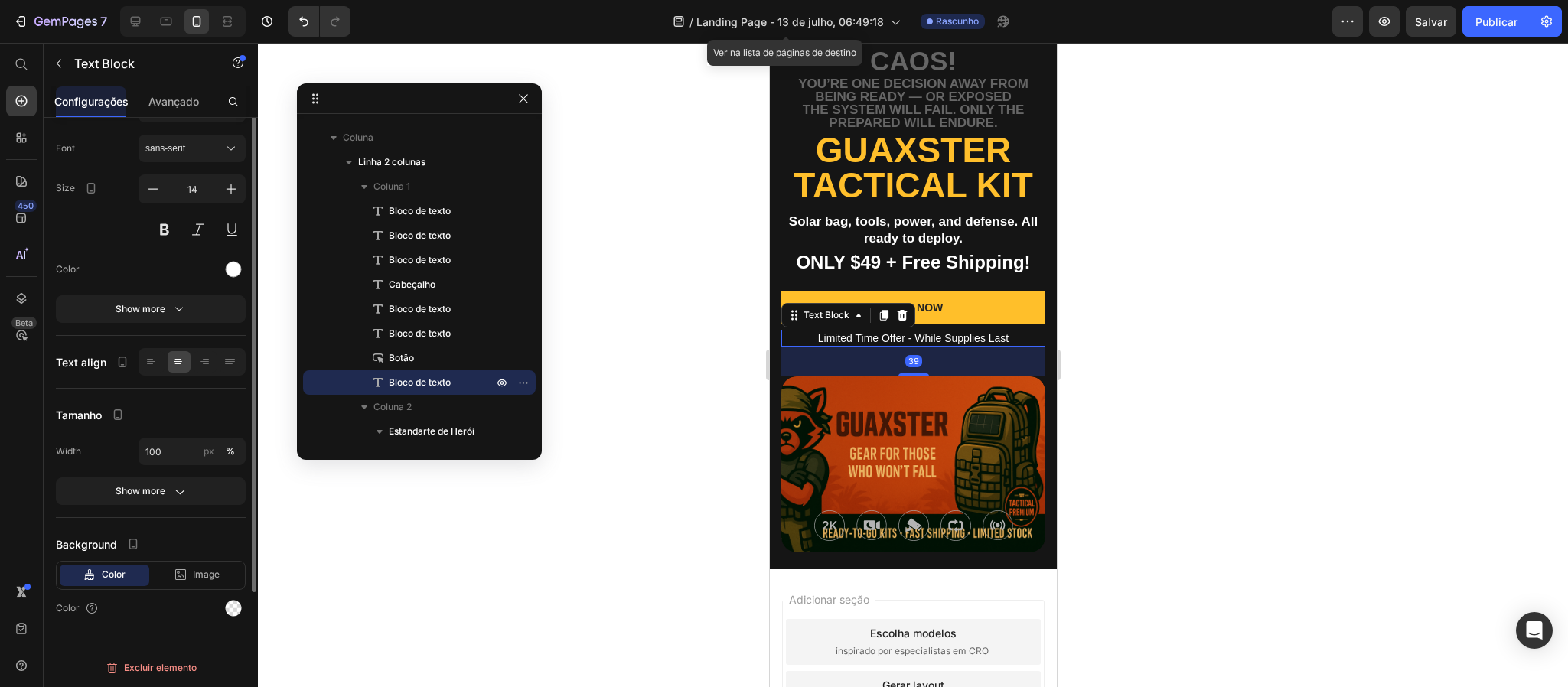 scroll, scrollTop: 0, scrollLeft: 0, axis: both 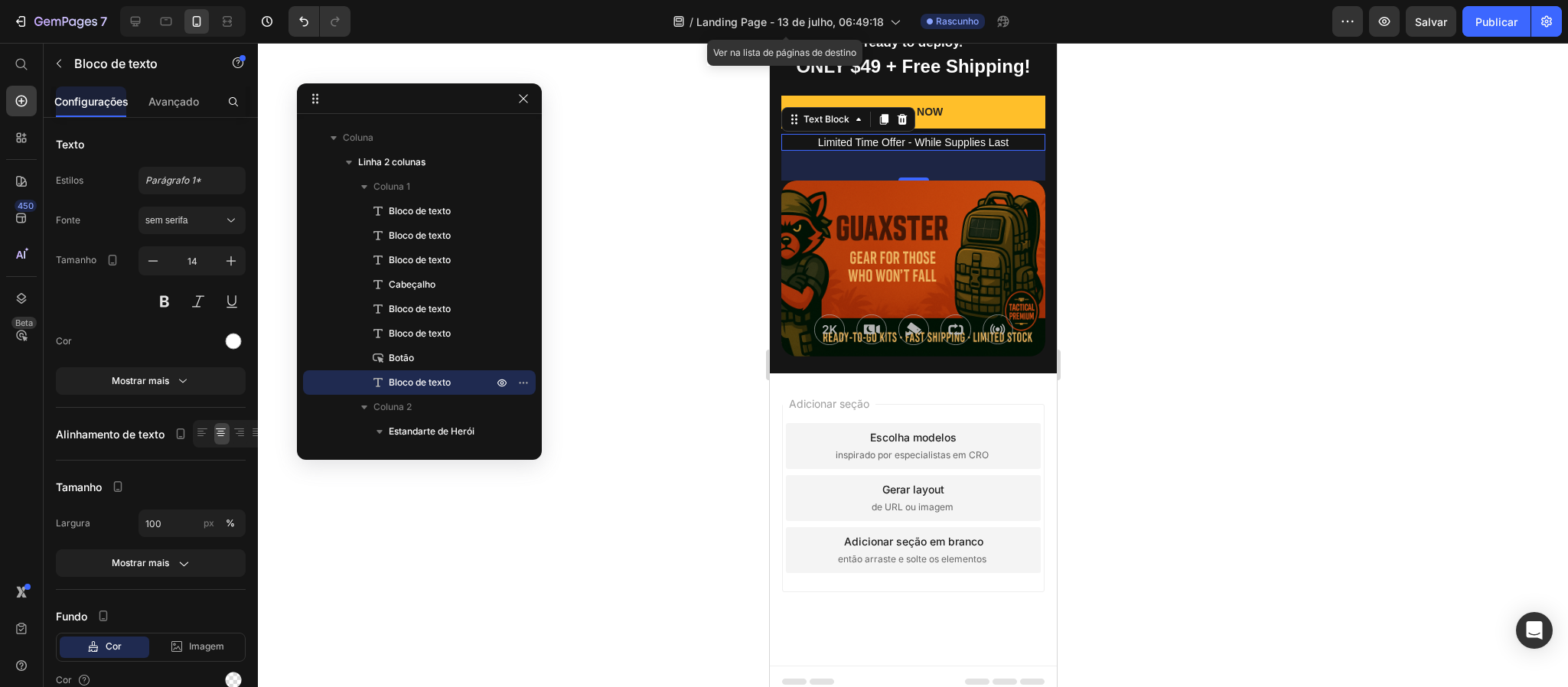 click 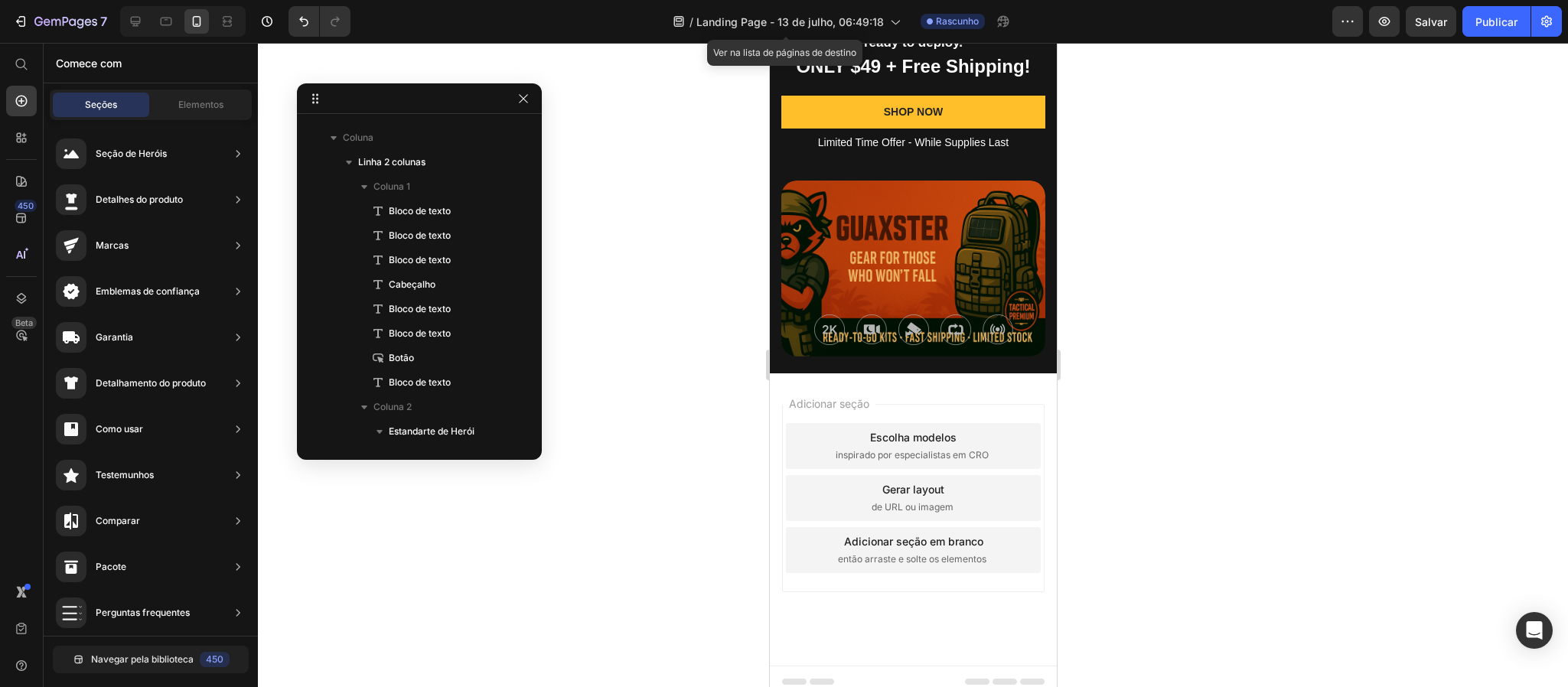 scroll, scrollTop: 0, scrollLeft: 0, axis: both 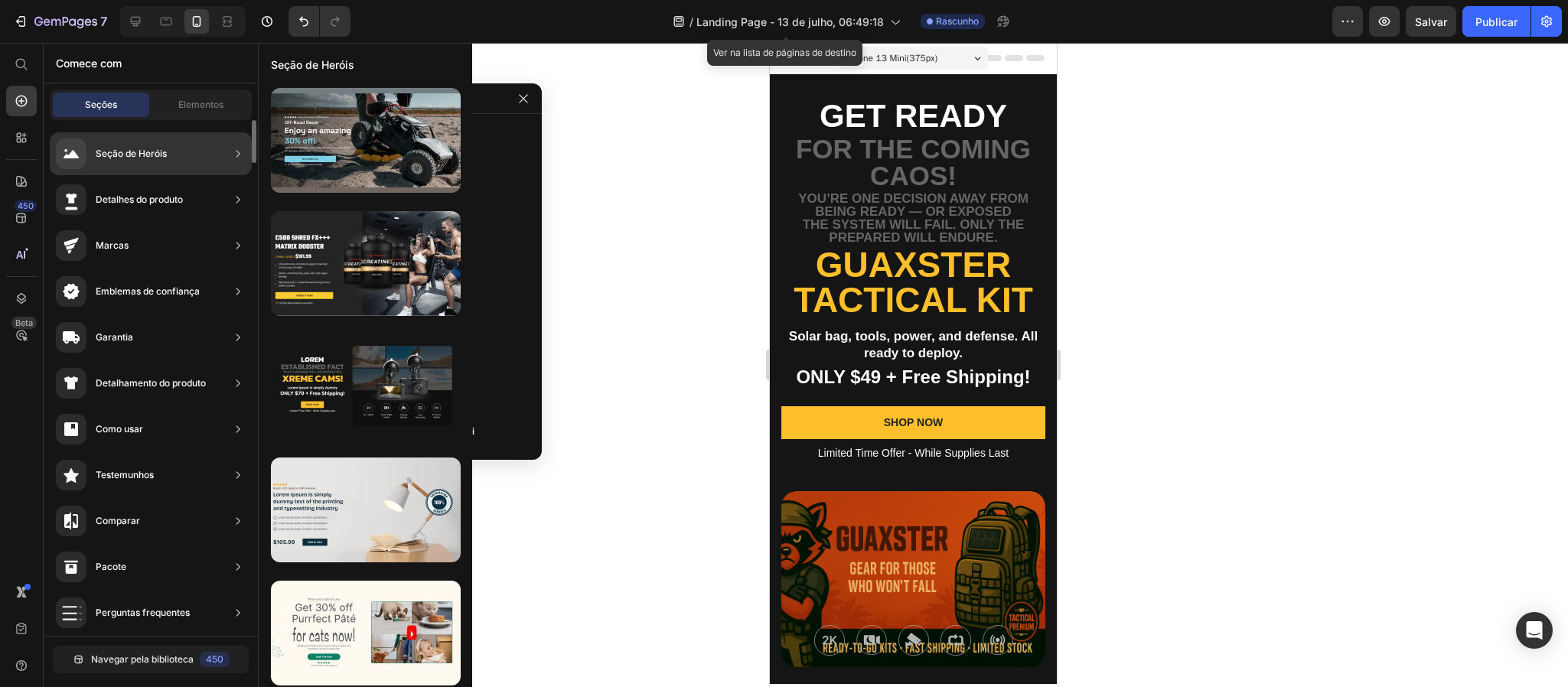 click 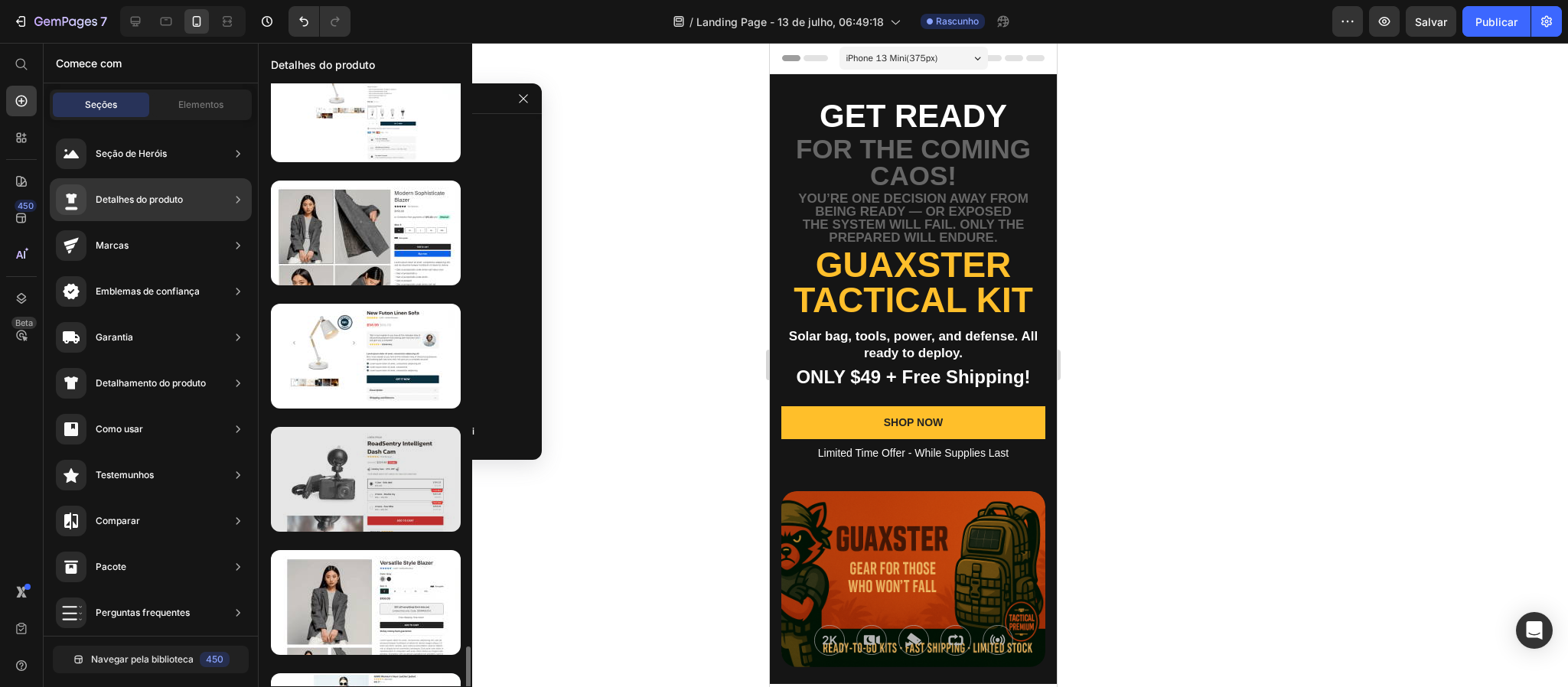 scroll, scrollTop: 3101, scrollLeft: 0, axis: vertical 